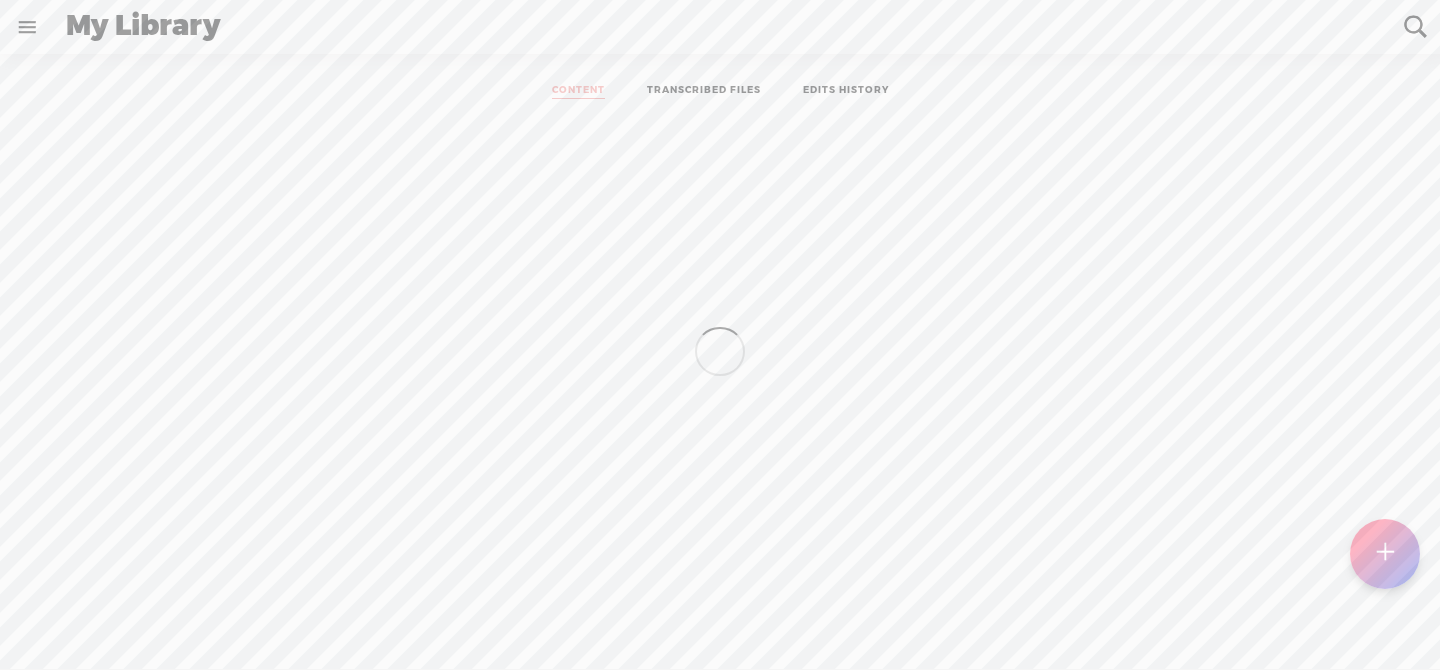 scroll, scrollTop: 1, scrollLeft: 0, axis: vertical 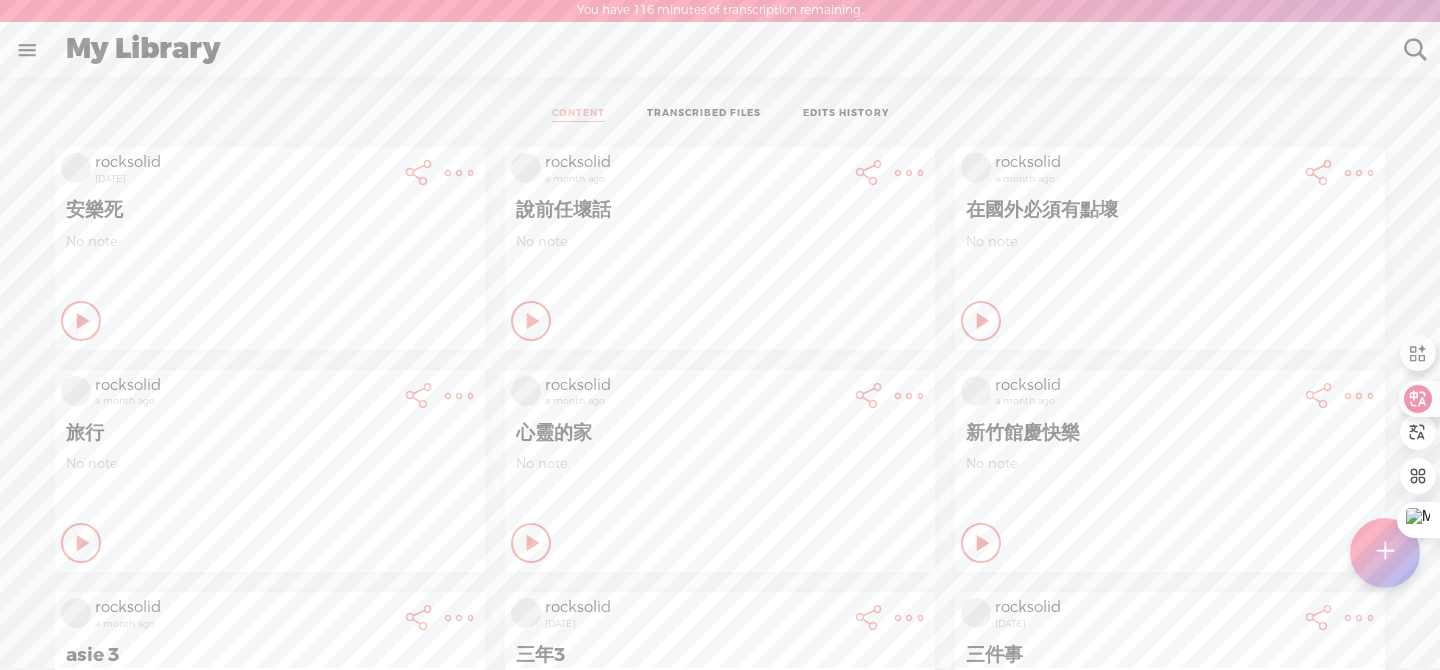 click at bounding box center (1385, 553) 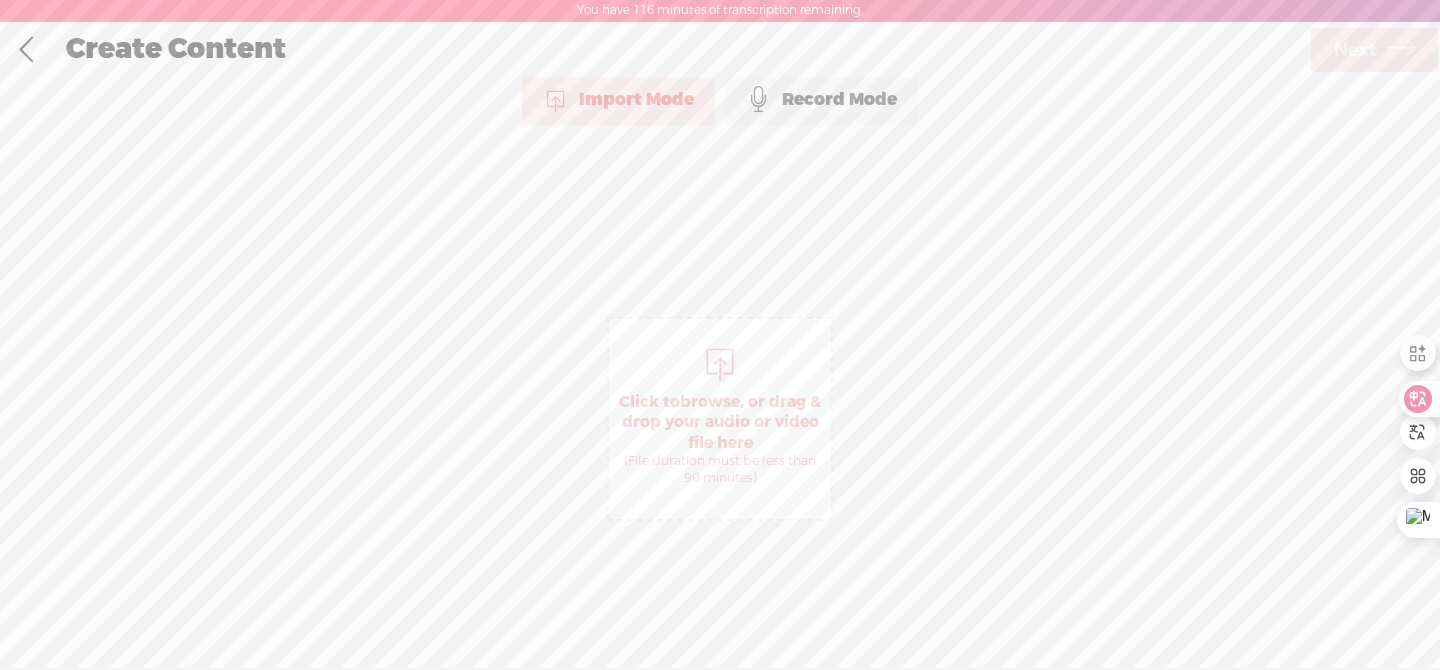 click on "Click to  browse , or drag & drop your audio or video file here (File duration must be less than 90 minutes)" at bounding box center [720, 439] 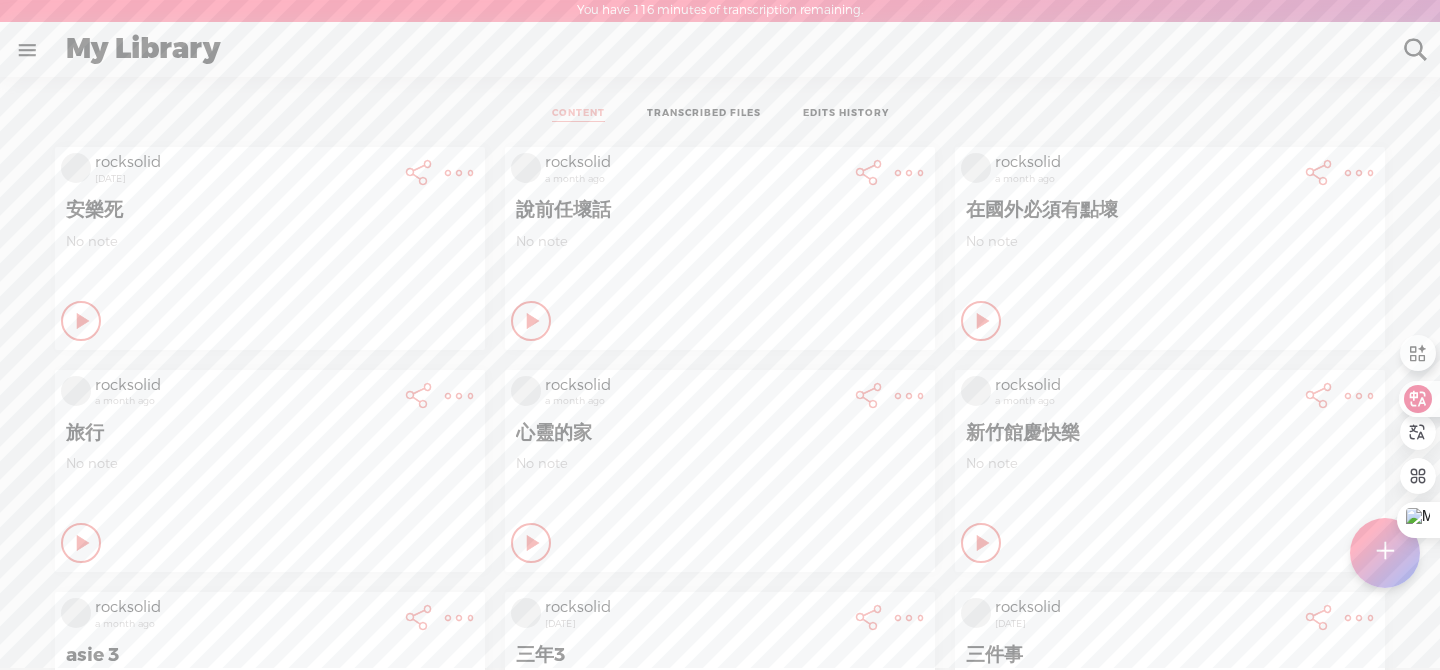 click at bounding box center [1384, 553] 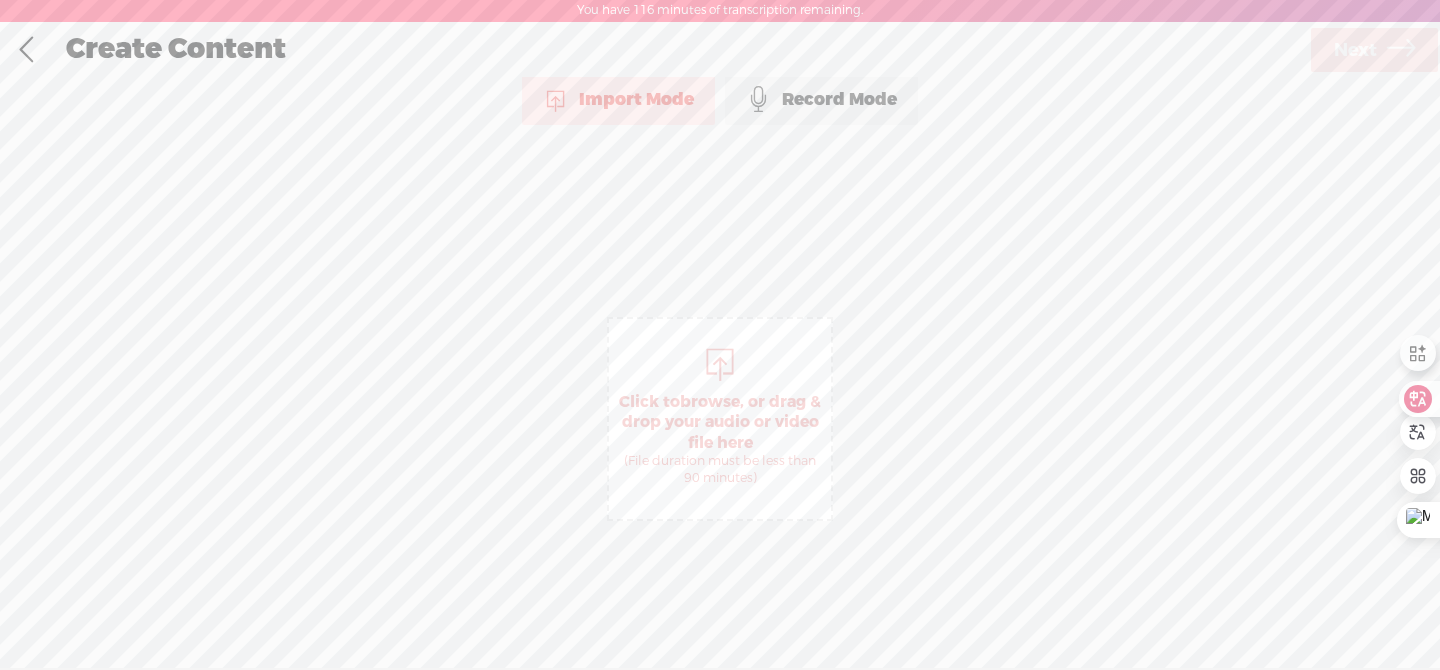click on "browse" at bounding box center (710, 402) 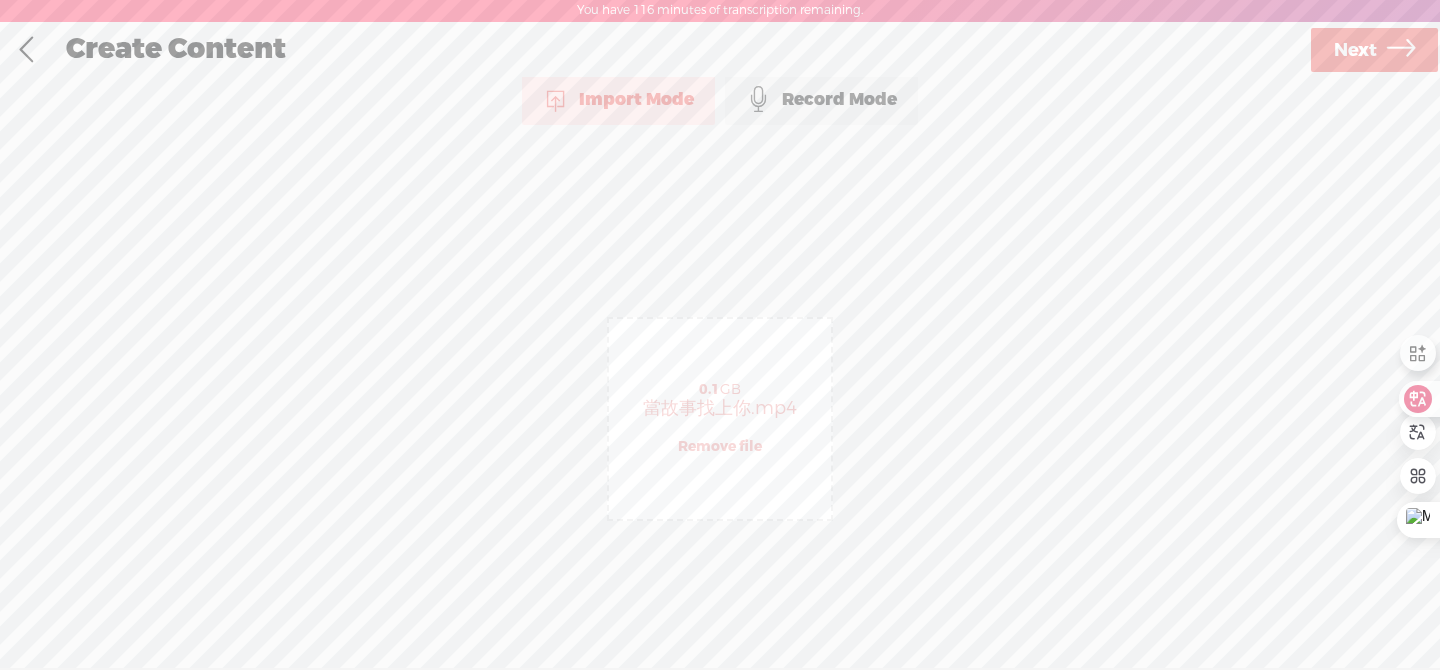 click on "Next" at bounding box center [1355, 50] 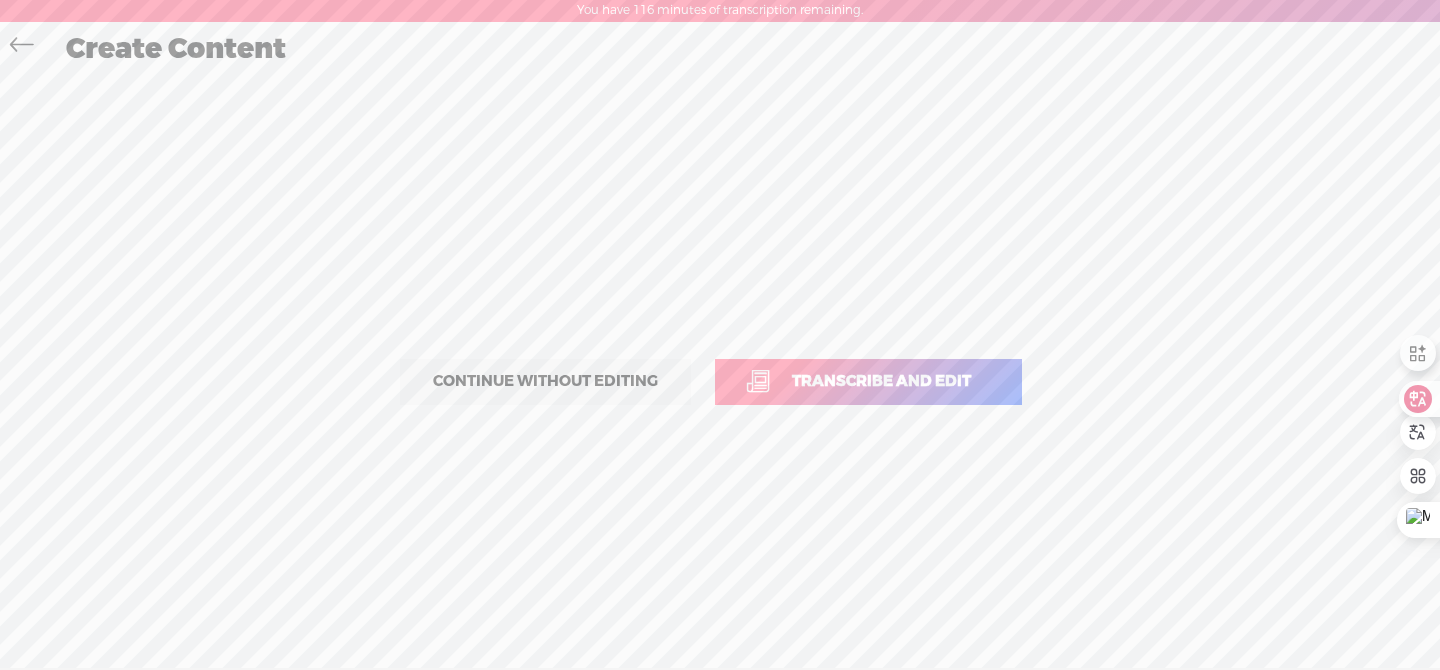 click on "Transcribe and edit" at bounding box center [881, 381] 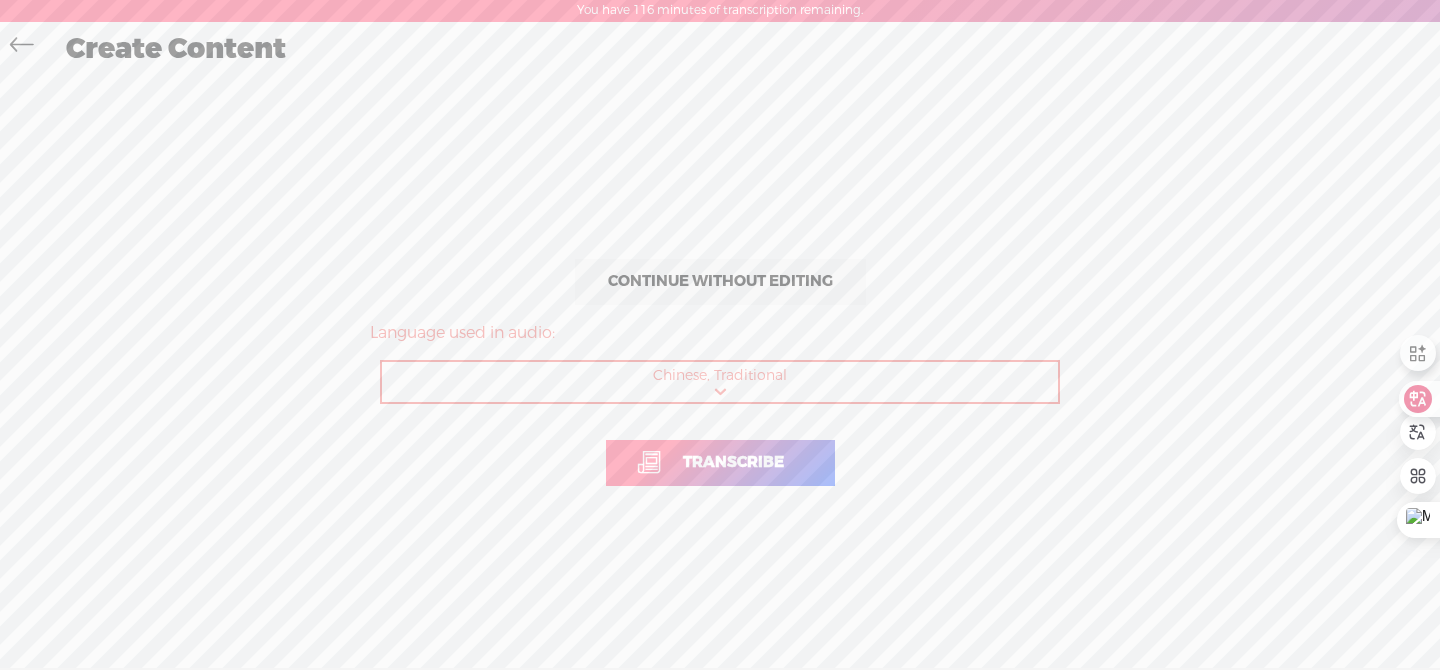 click on "Transcribe" at bounding box center (733, 462) 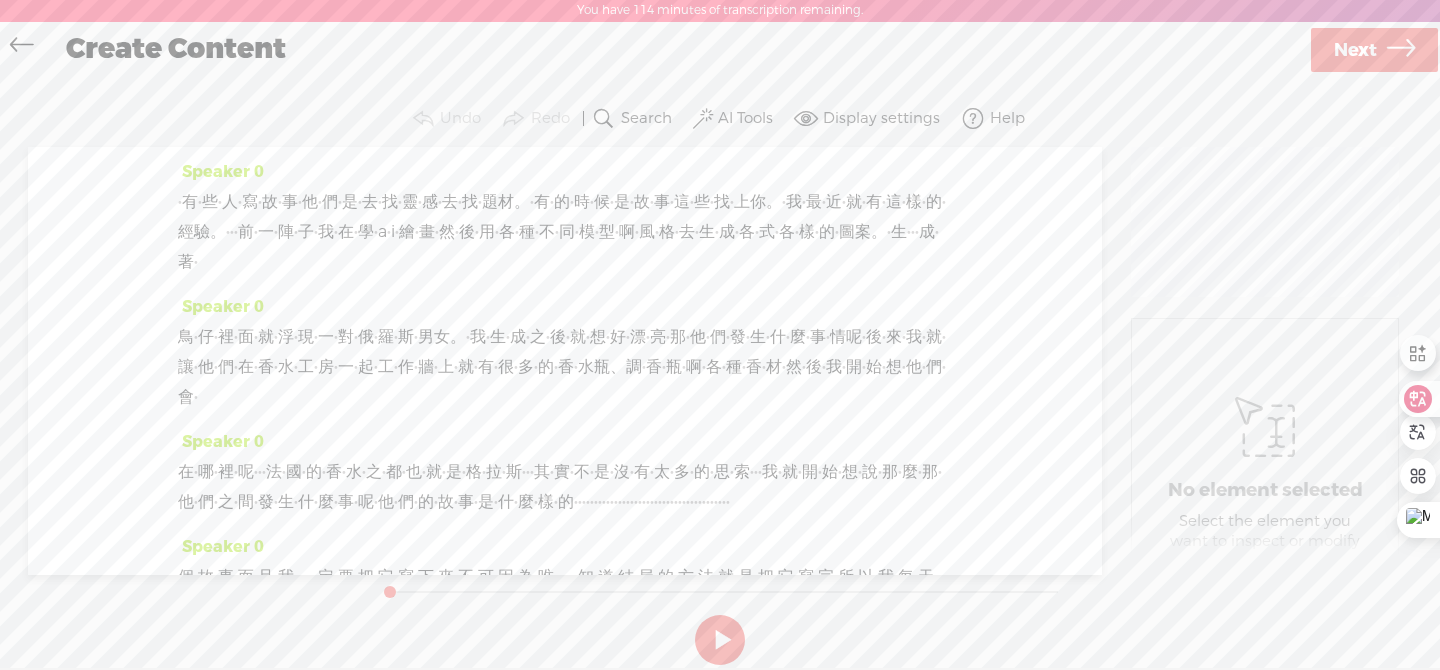 click at bounding box center [720, 640] 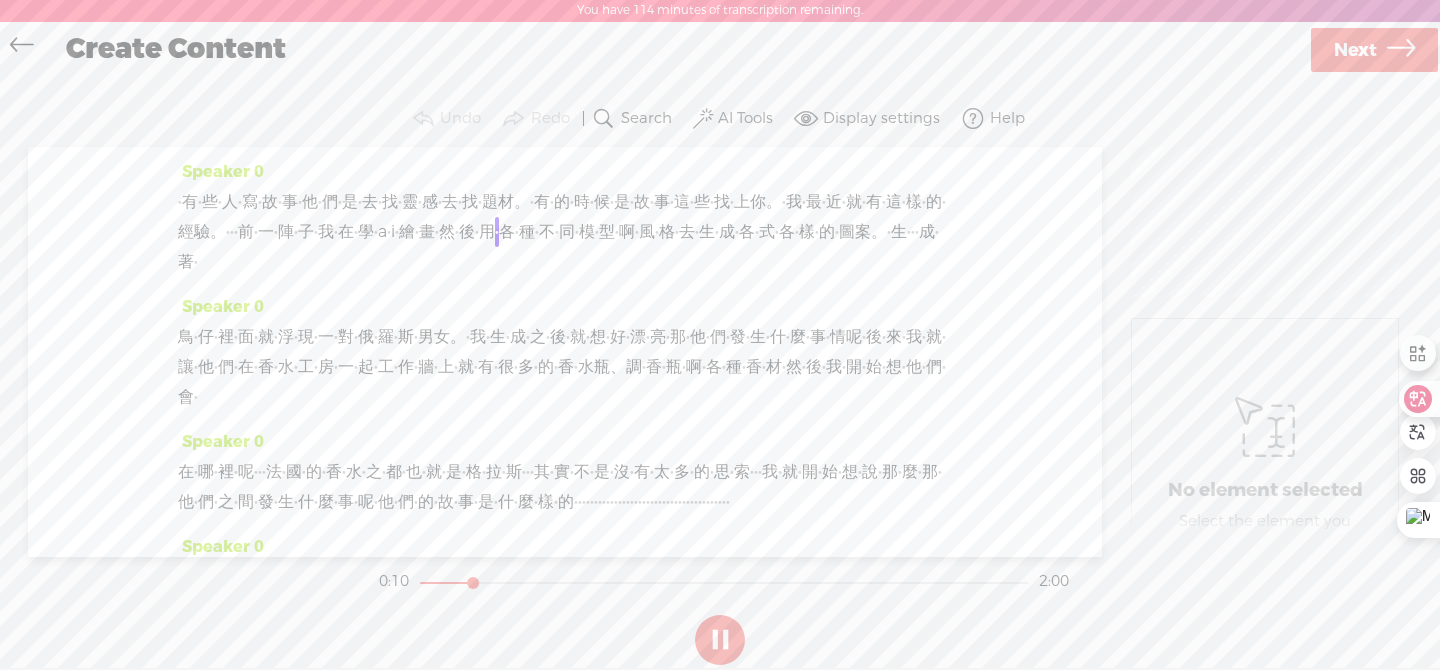click on "·" at bounding box center (228, 232) 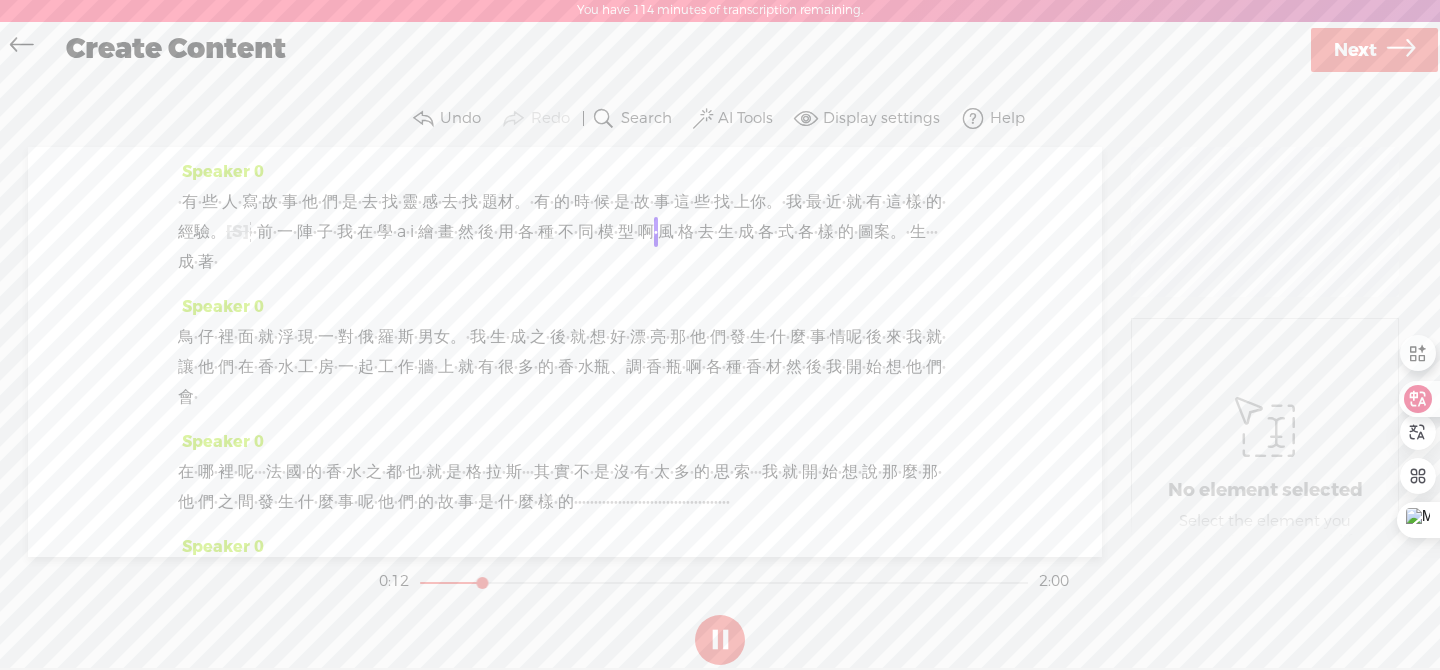 click on "·" at bounding box center (904, 202) 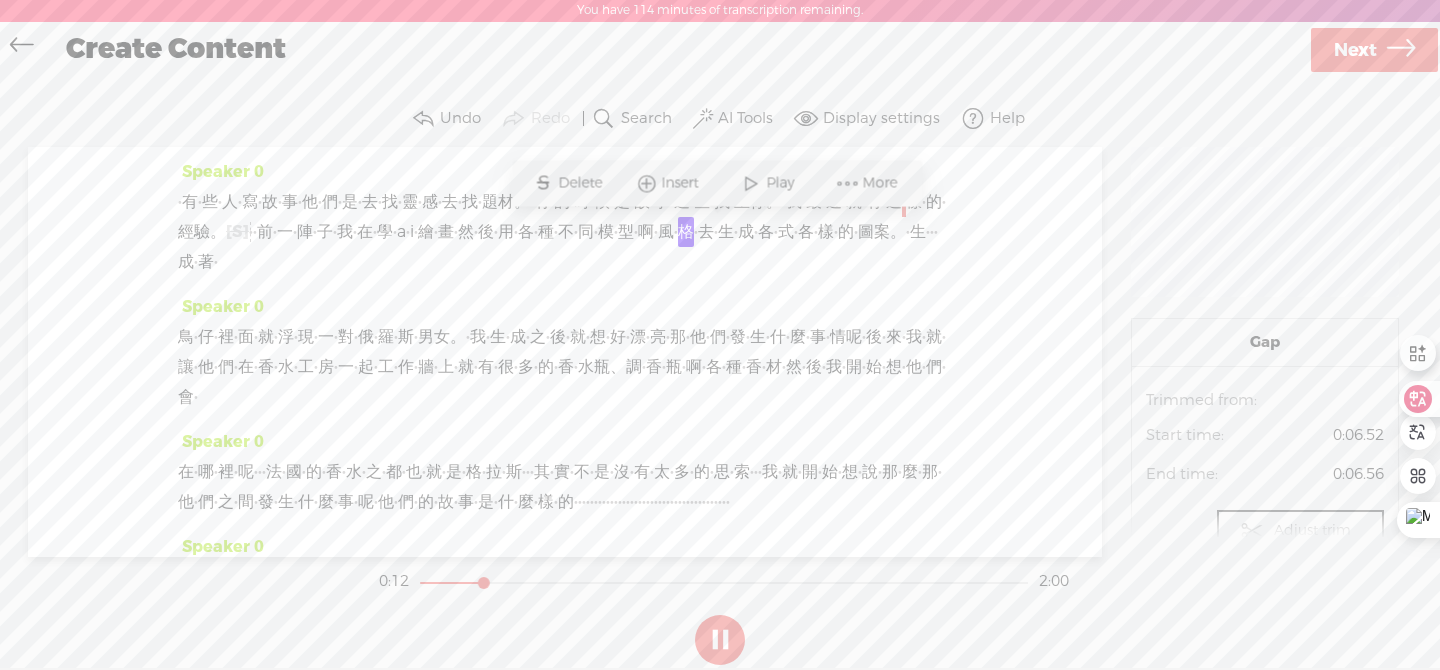 click at bounding box center (751, 183) 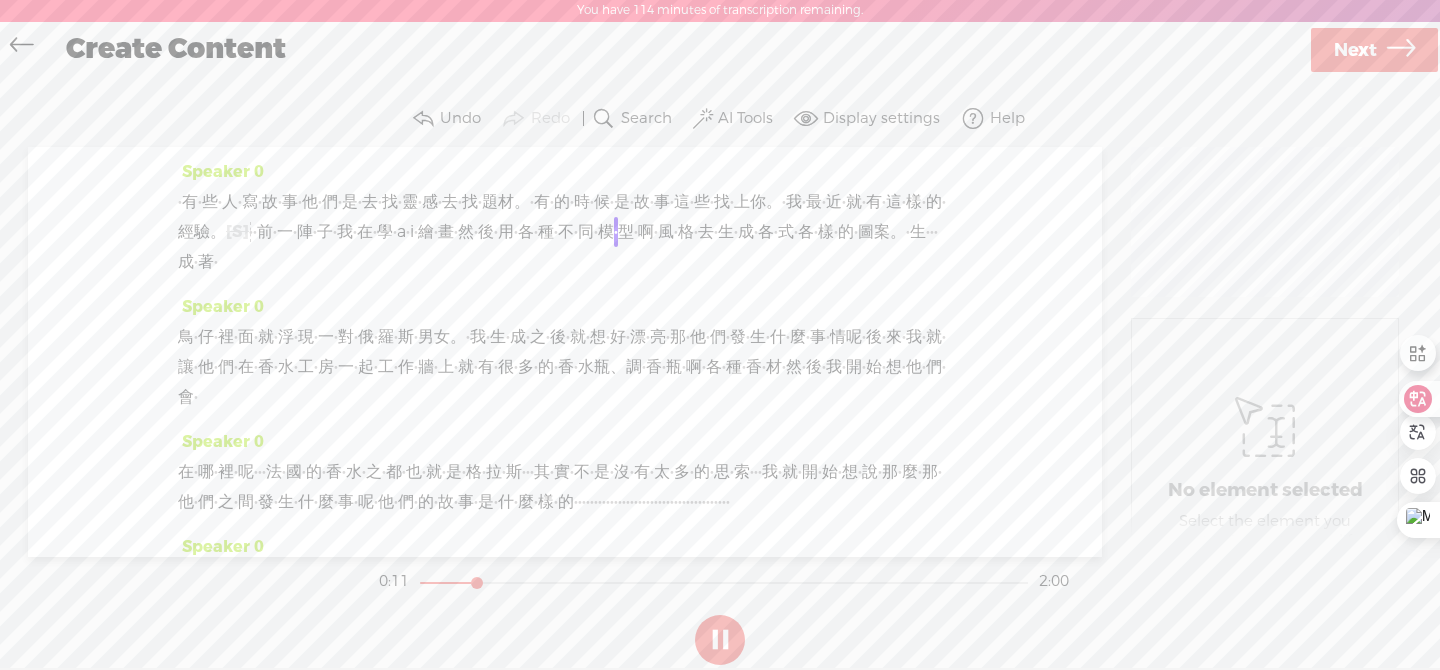 click on "·" at bounding box center [251, 232] 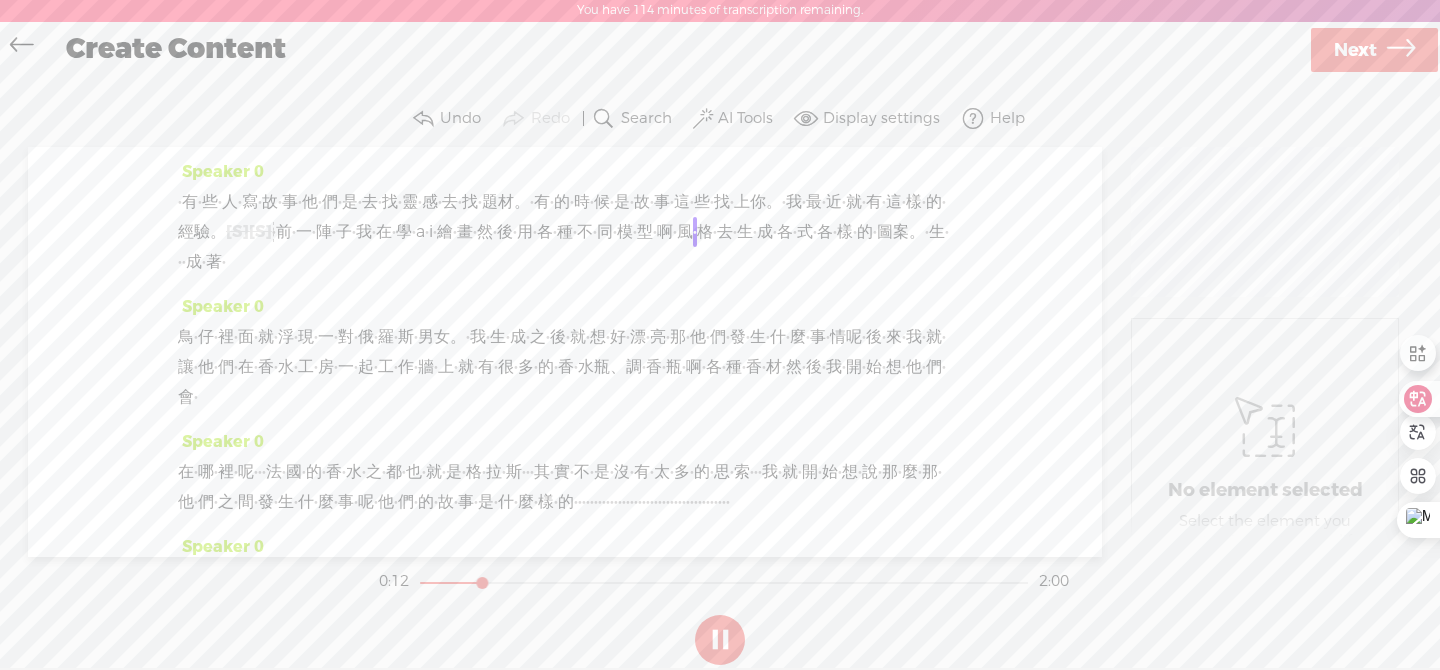 click on "驗。" at bounding box center (210, 232) 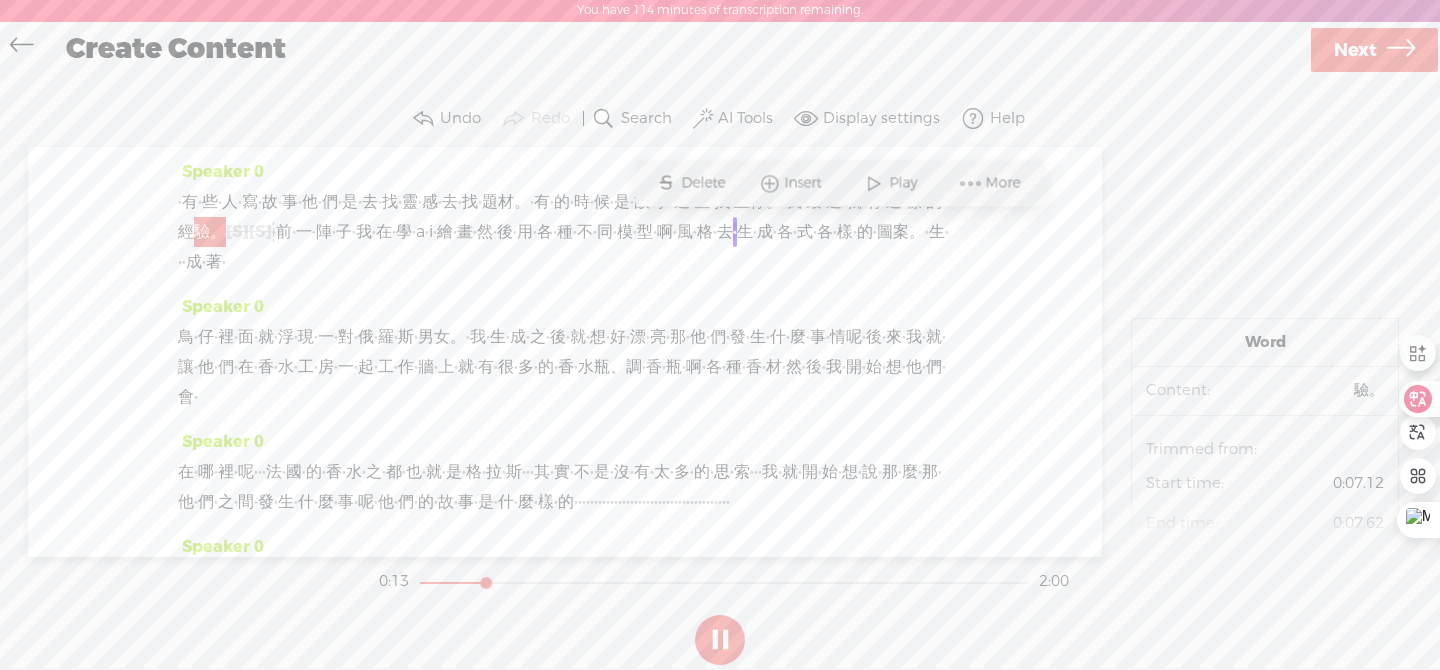 click on "Play" at bounding box center (905, 183) 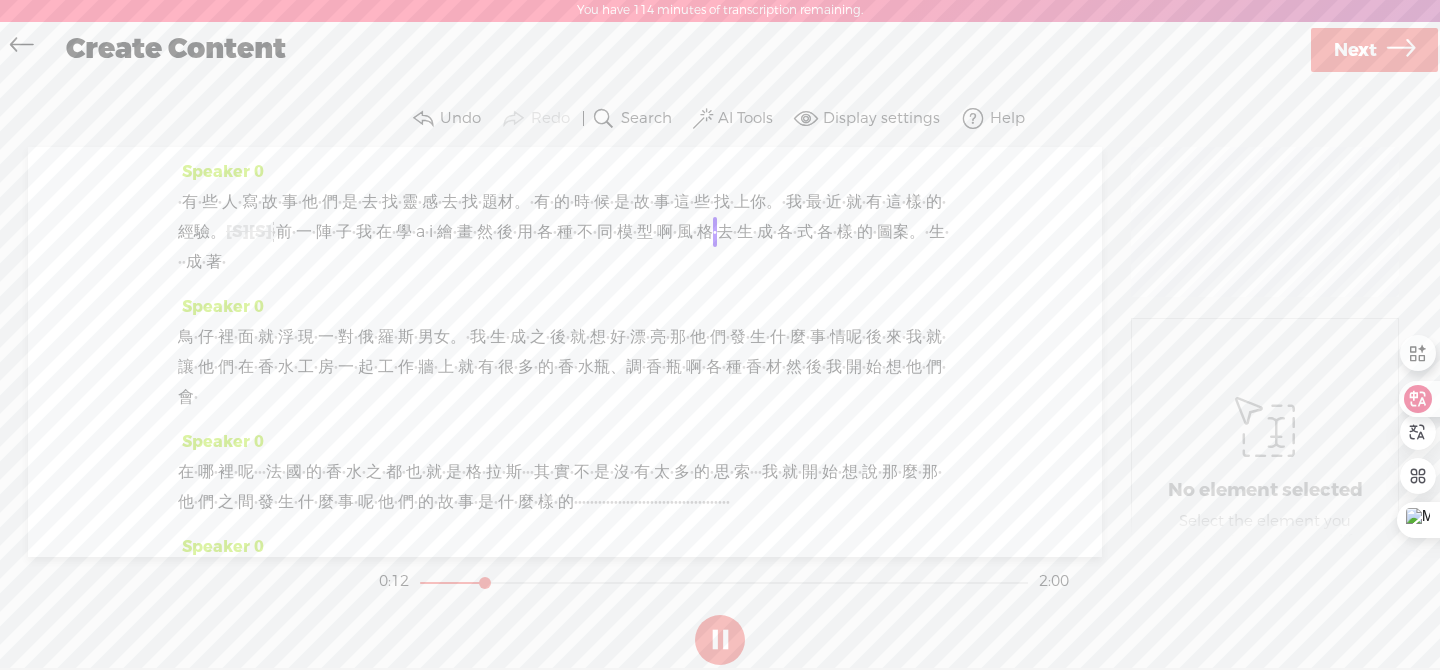click on "啊" at bounding box center (665, 232) 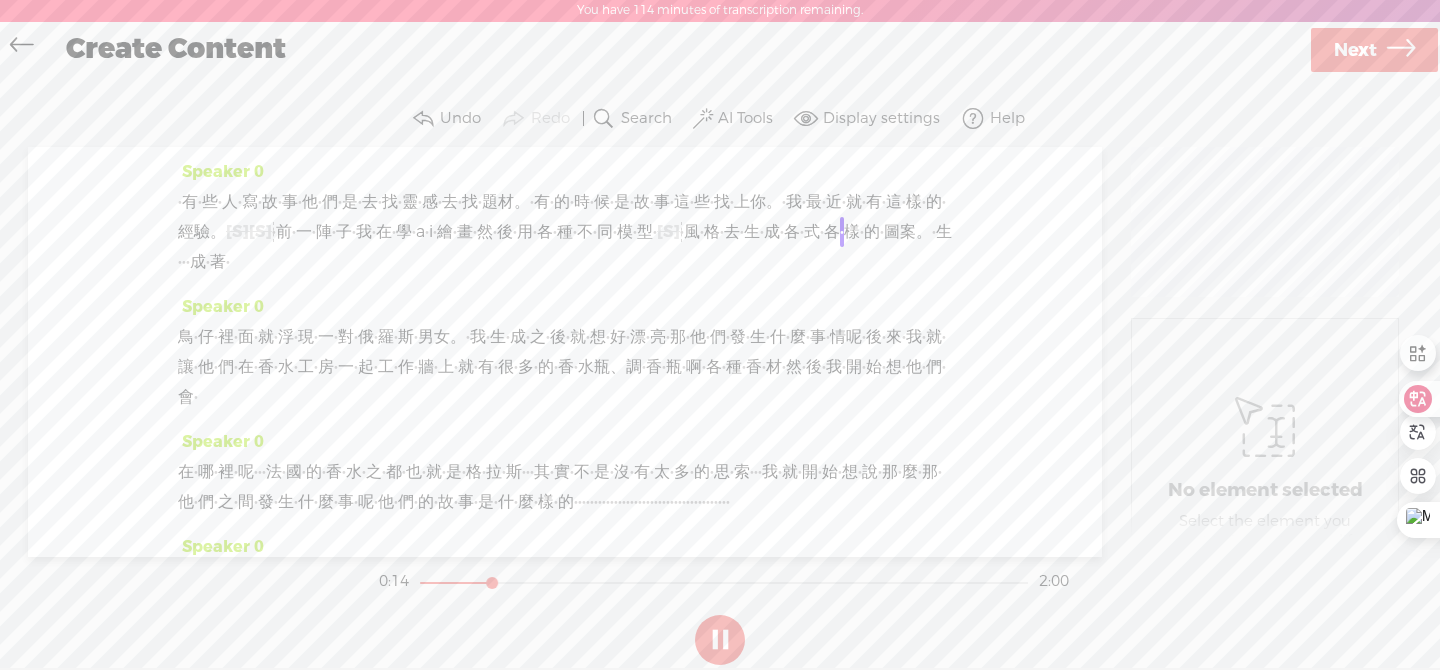 click on "同" at bounding box center (605, 232) 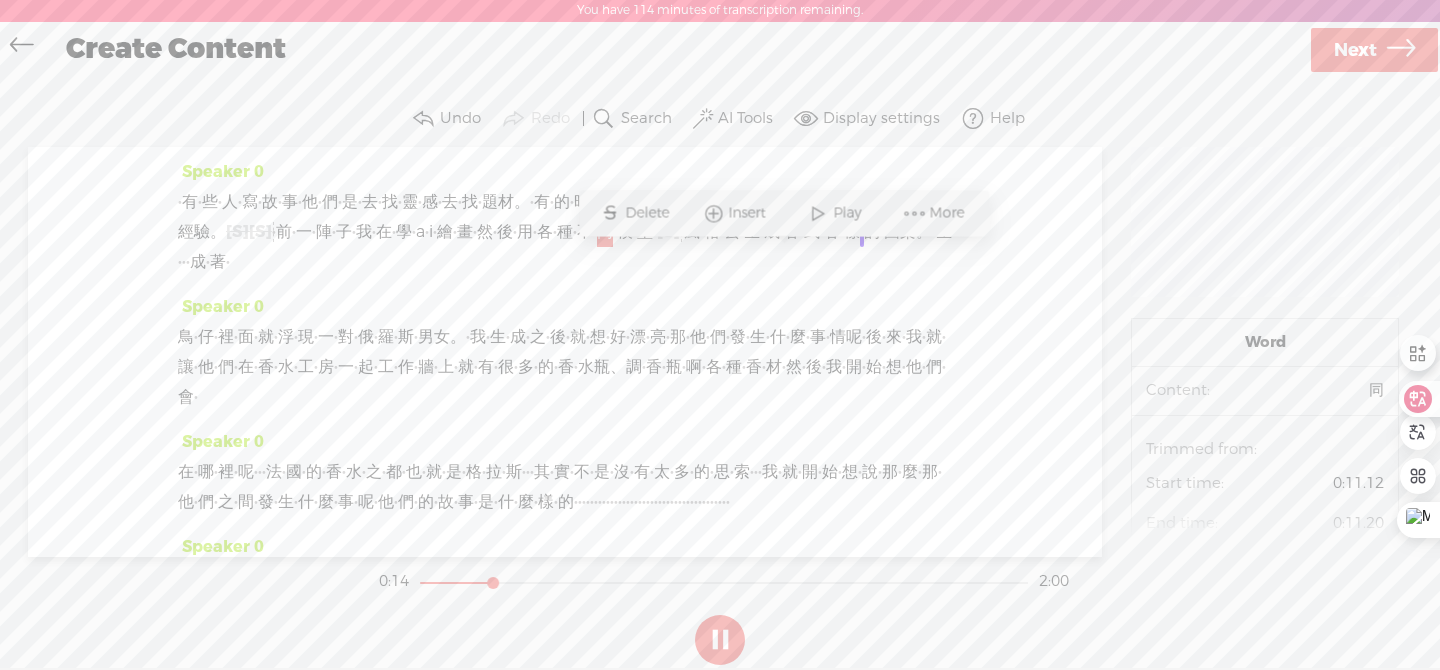 click at bounding box center (818, 213) 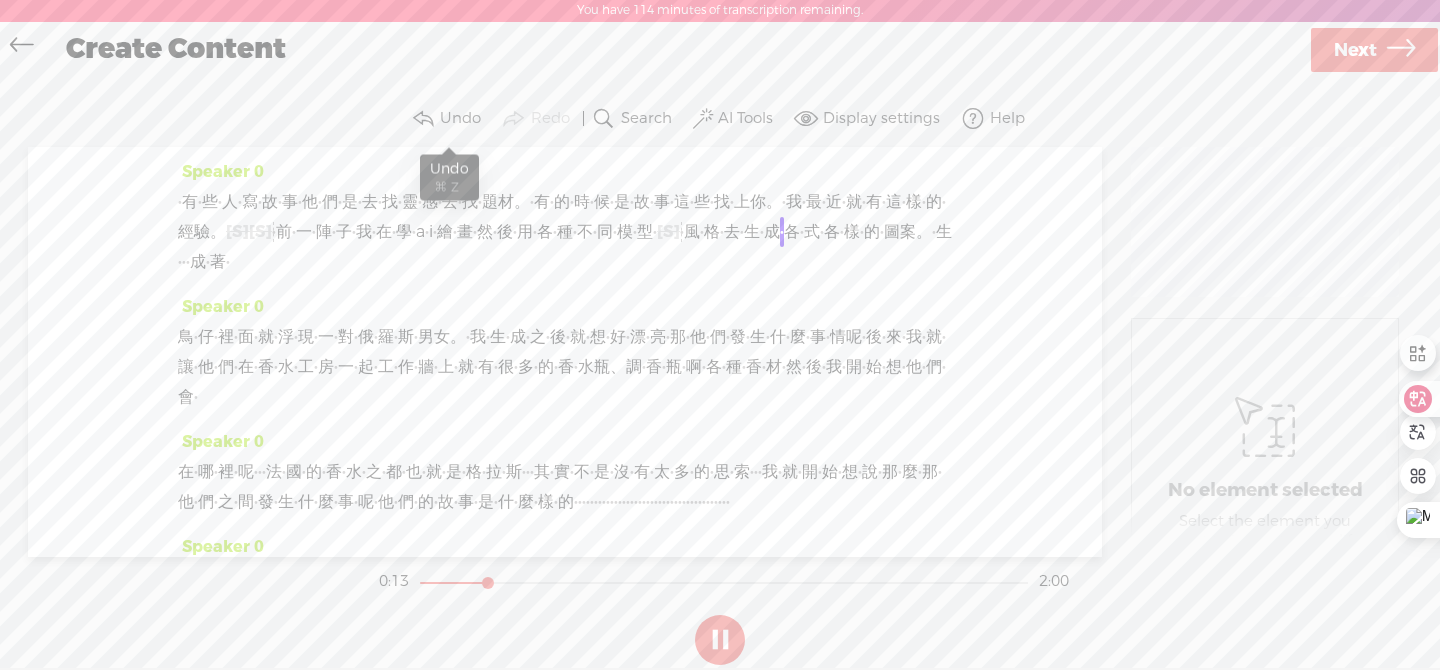 click on "Undo" at bounding box center [460, 119] 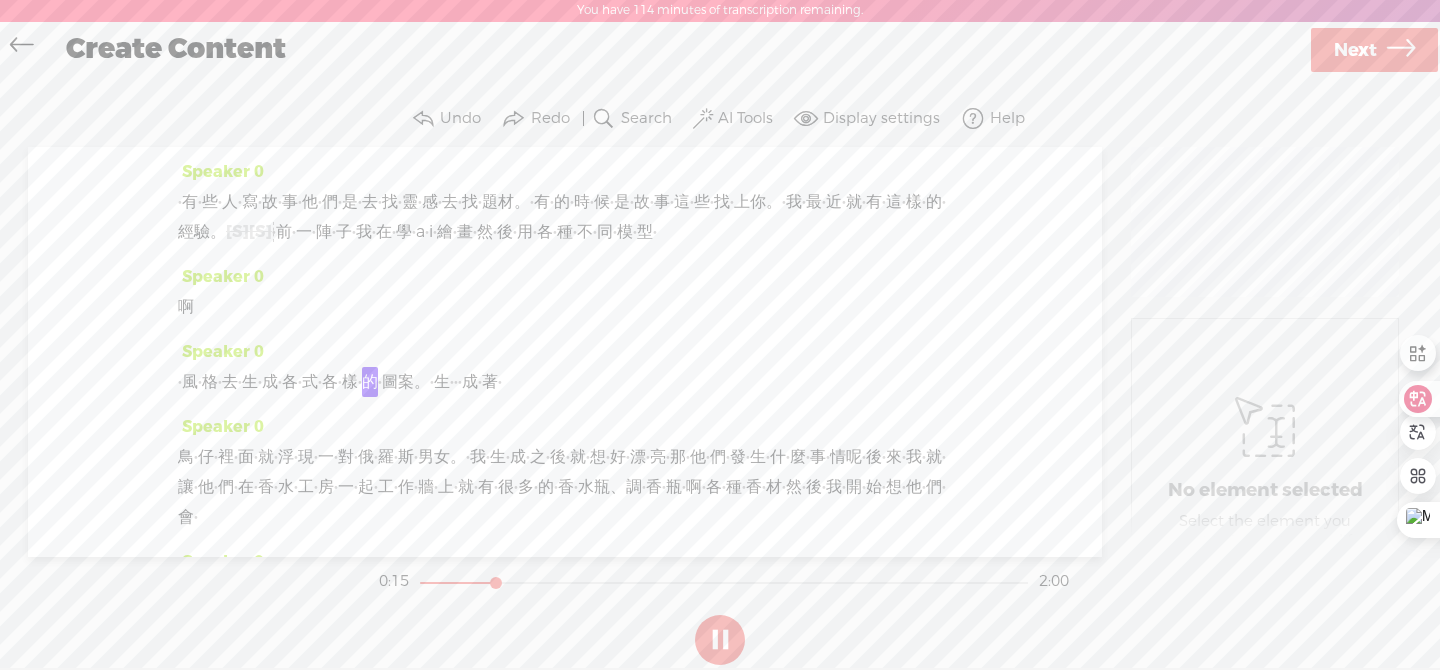 click on "繪" at bounding box center [445, 232] 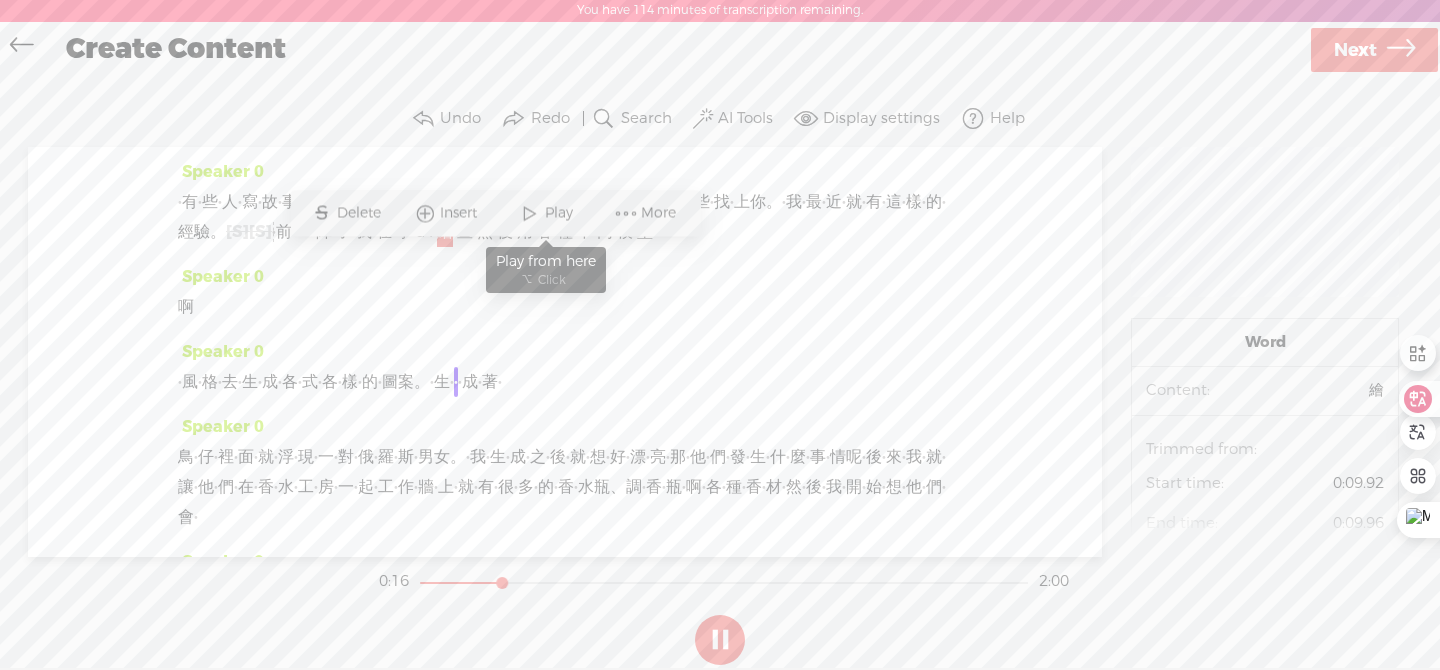 click at bounding box center (530, 213) 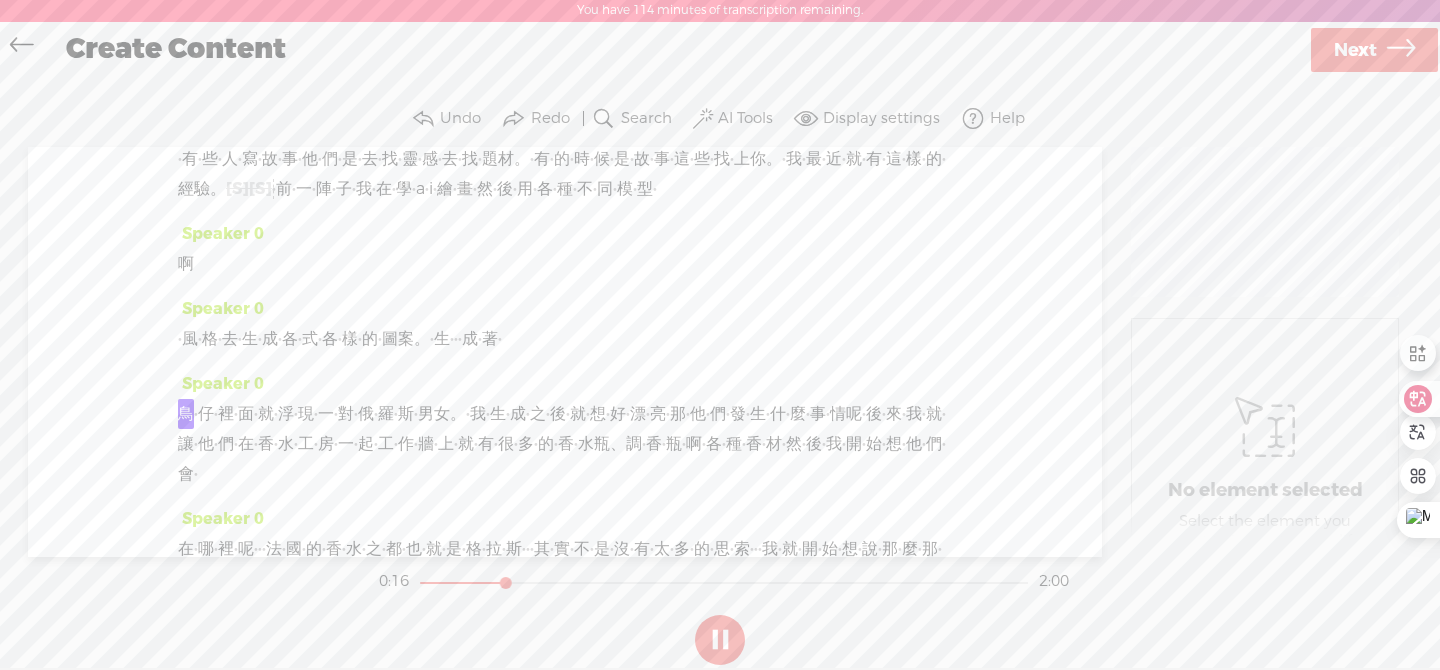 scroll, scrollTop: 69, scrollLeft: 0, axis: vertical 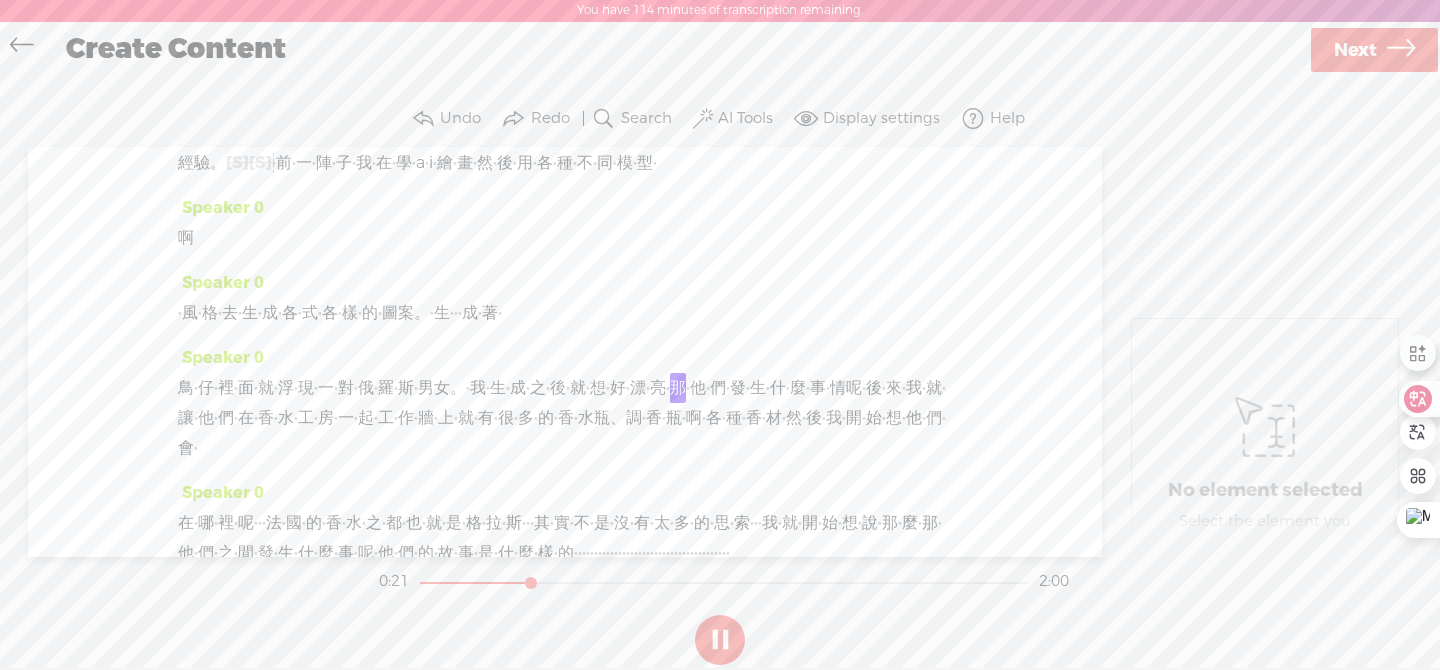 click on "·" at bounding box center [468, 388] 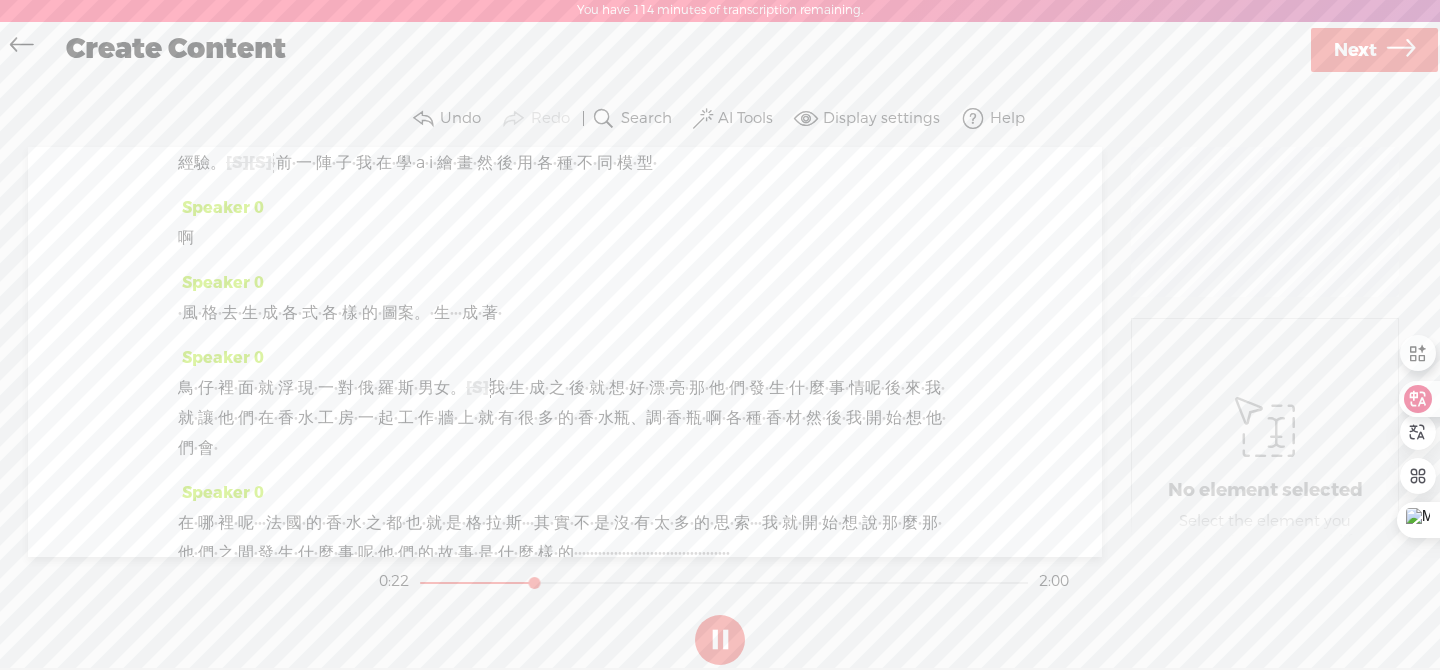 click on "斯" at bounding box center [406, 388] 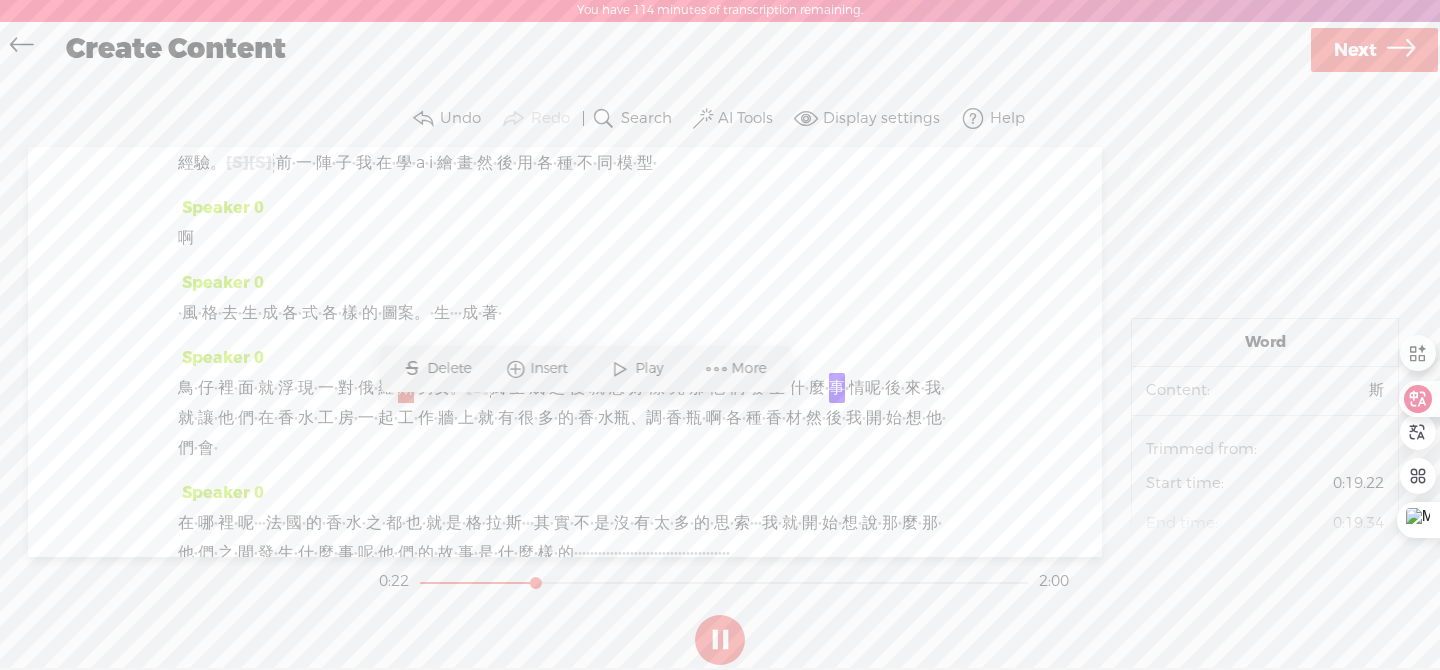 click on "Play" at bounding box center (637, 369) 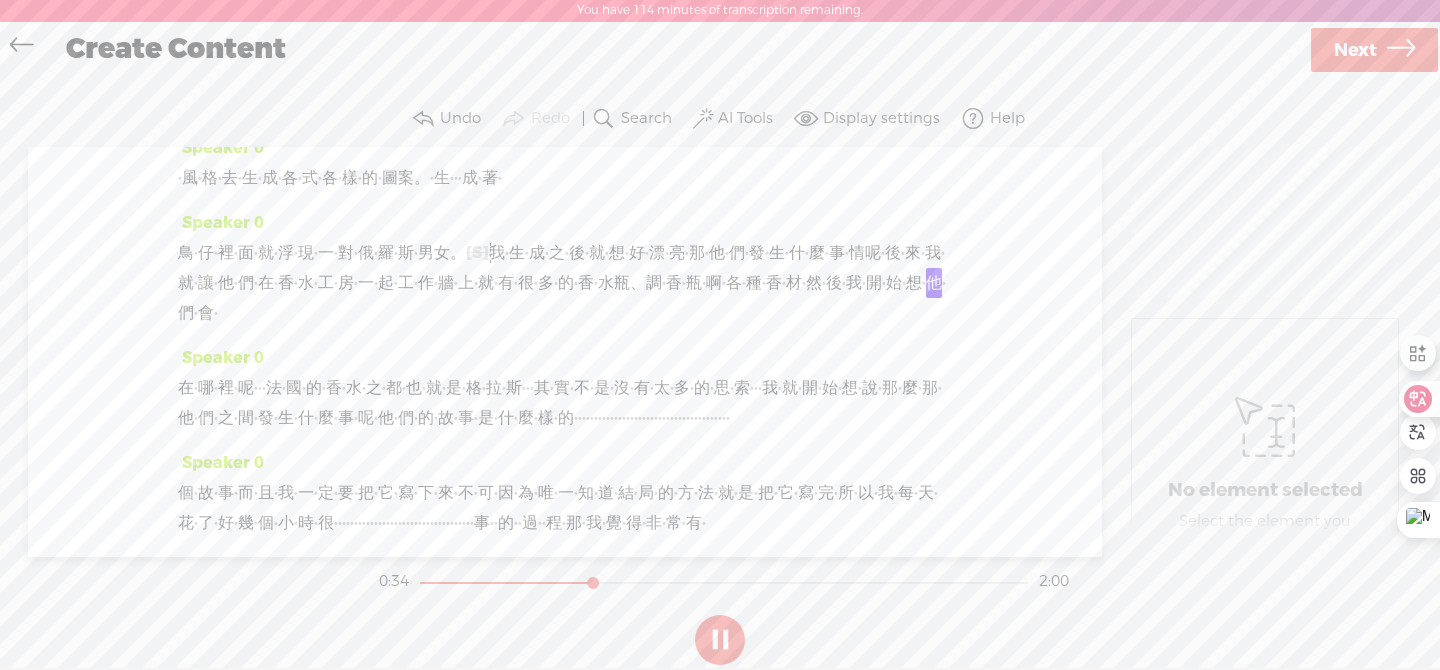 scroll, scrollTop: 298, scrollLeft: 0, axis: vertical 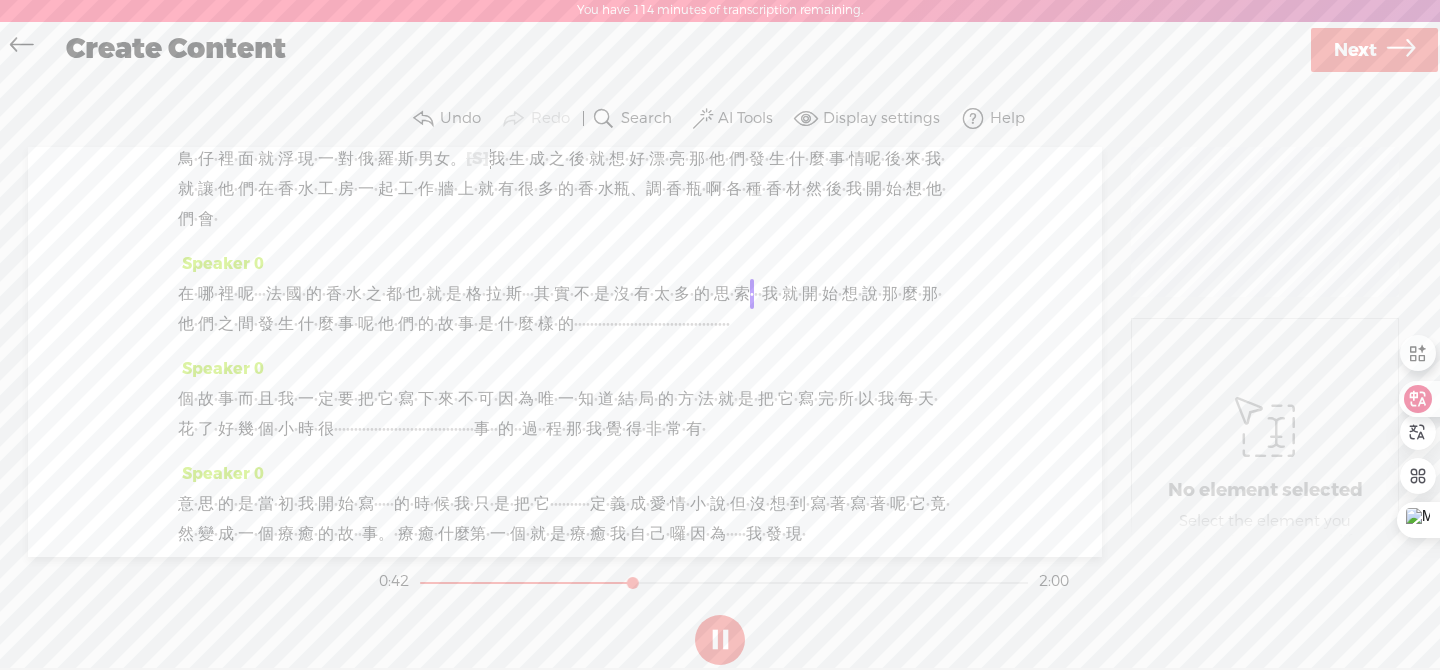 drag, startPoint x: 802, startPoint y: 355, endPoint x: 823, endPoint y: 354, distance: 21.023796 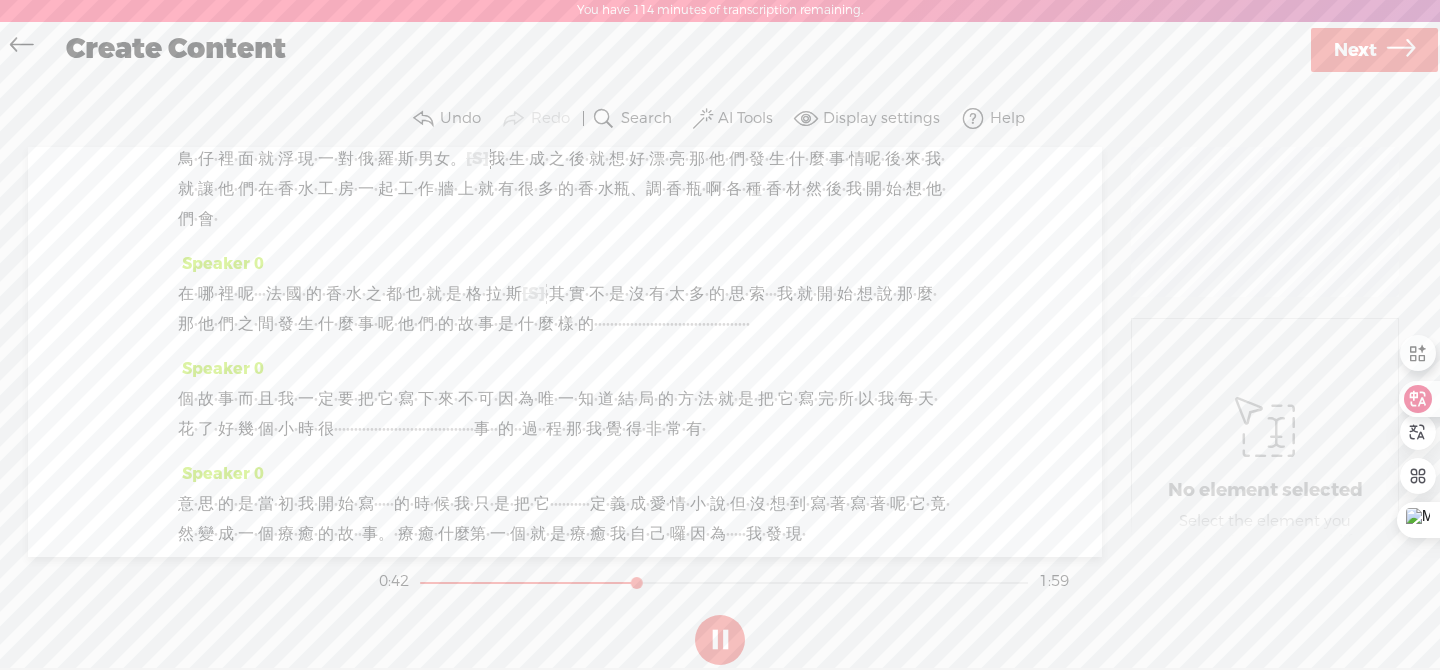 click on "都" at bounding box center (394, 294) 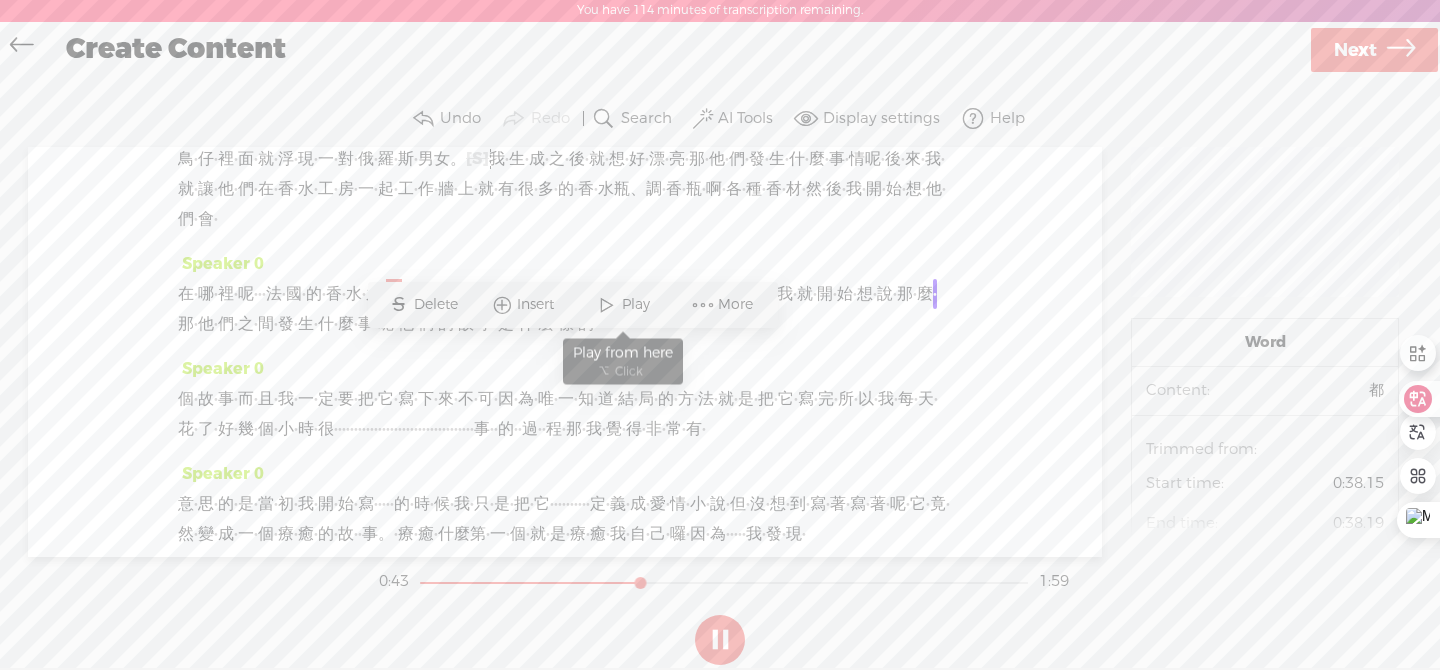 click on "Play" at bounding box center [638, 305] 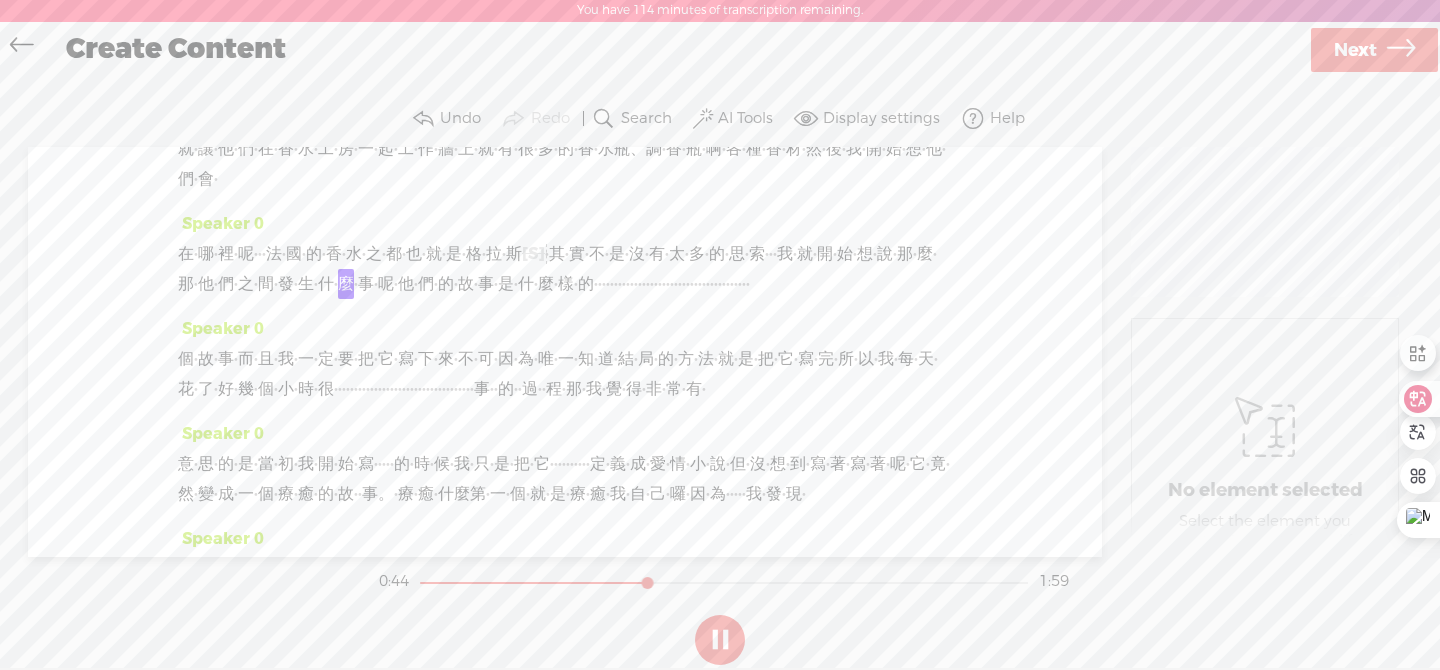 scroll, scrollTop: 379, scrollLeft: 0, axis: vertical 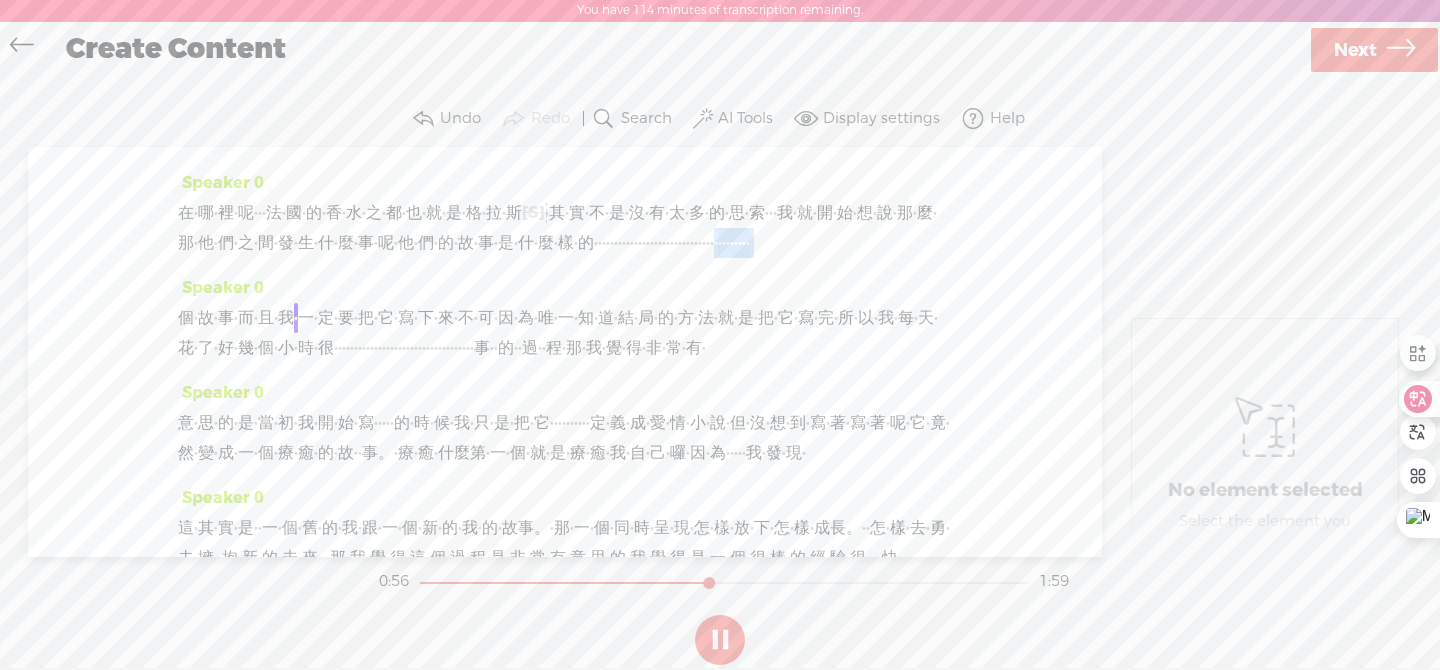 drag, startPoint x: 393, startPoint y: 358, endPoint x: 570, endPoint y: 355, distance: 177.02542 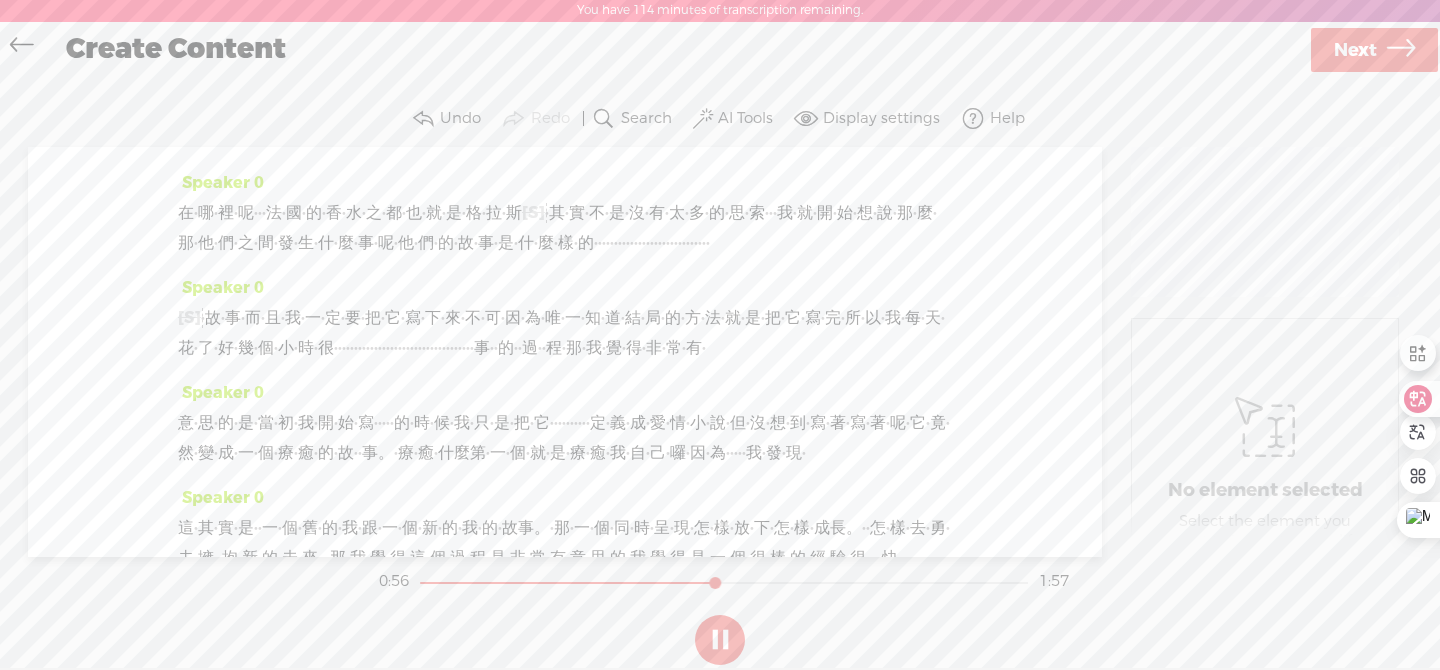 click on "·" at bounding box center [676, 243] 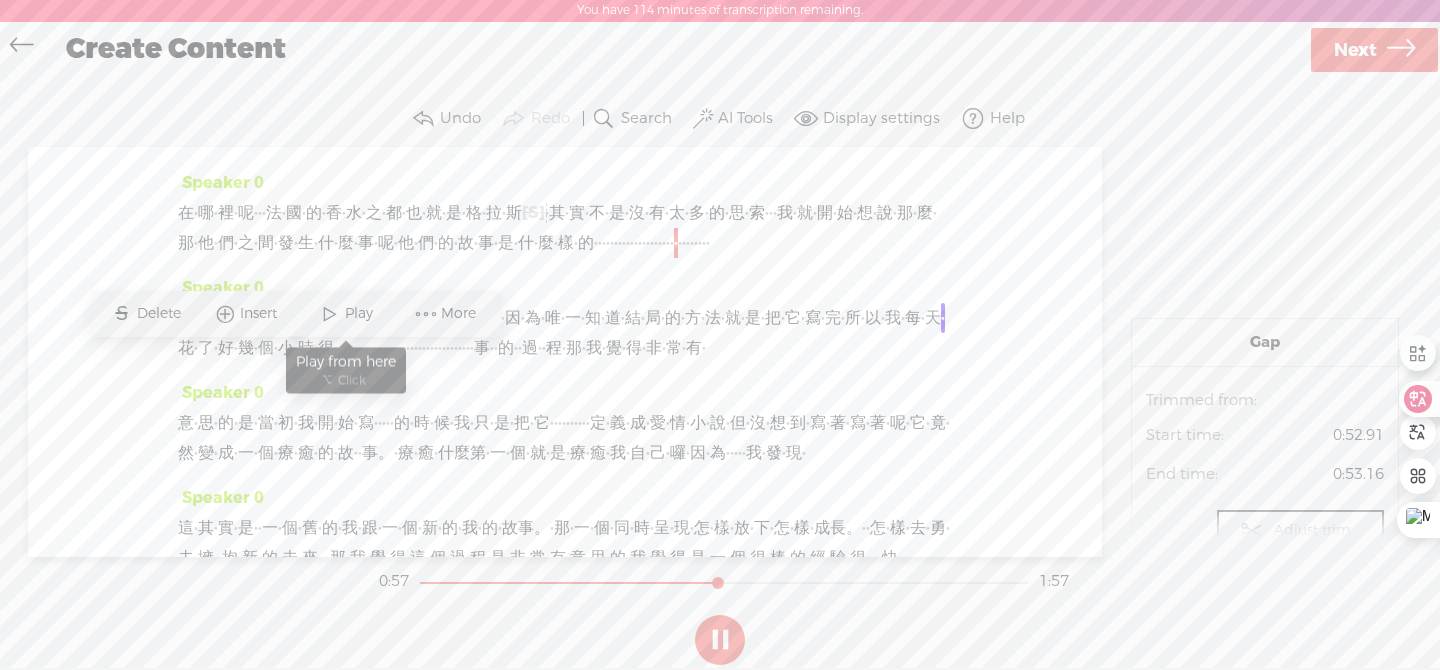 click on "Play" at bounding box center [361, 314] 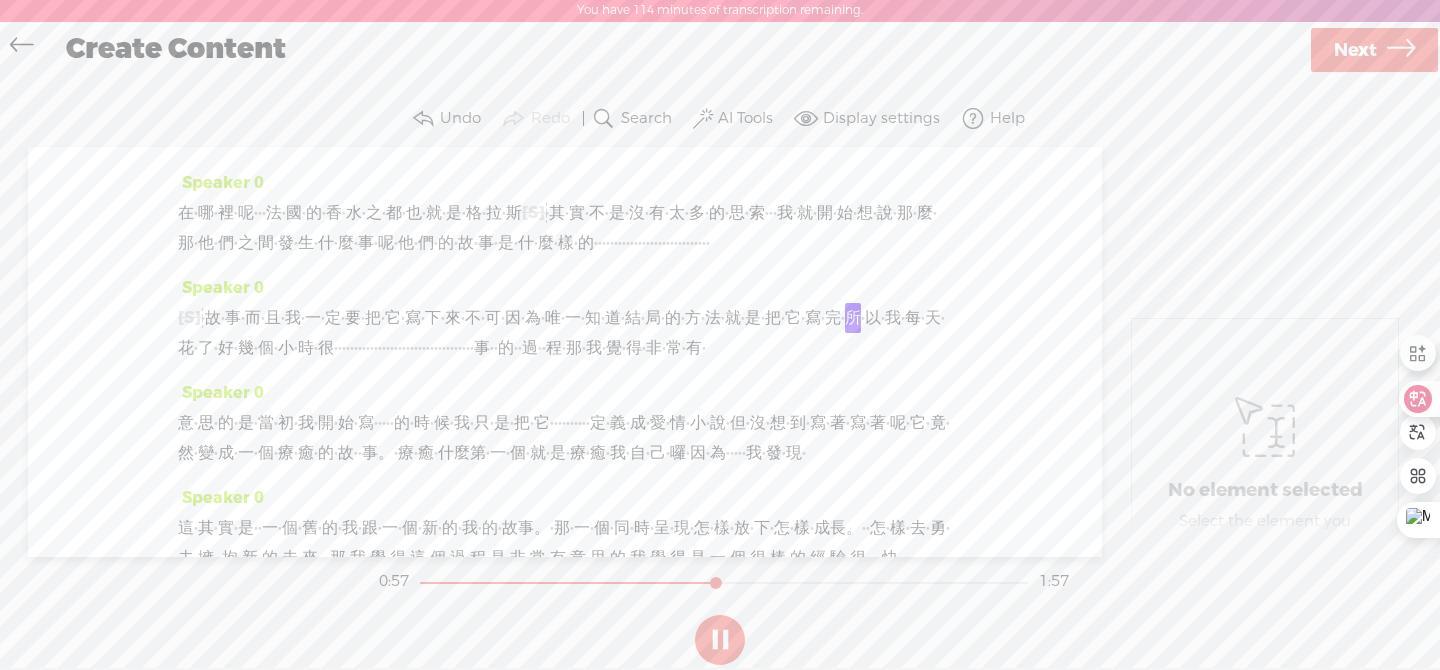 click on "·" at bounding box center (668, 243) 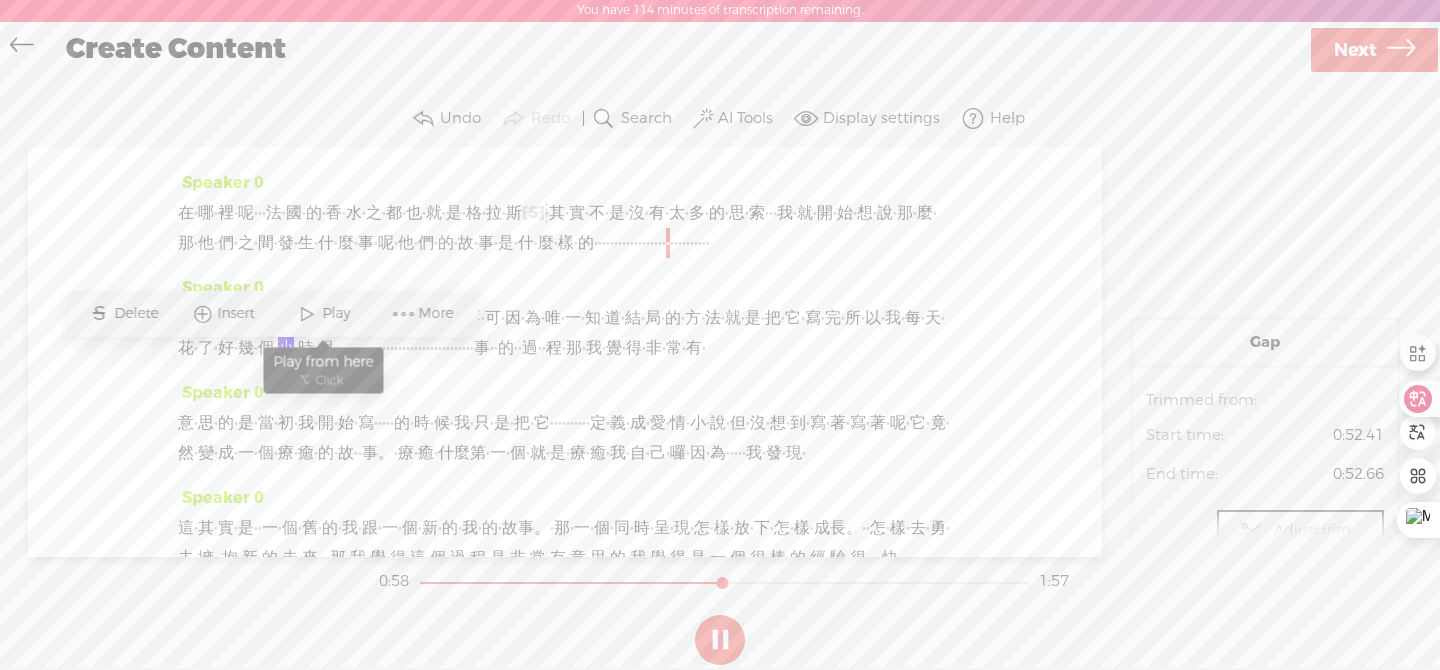 click at bounding box center (307, 314) 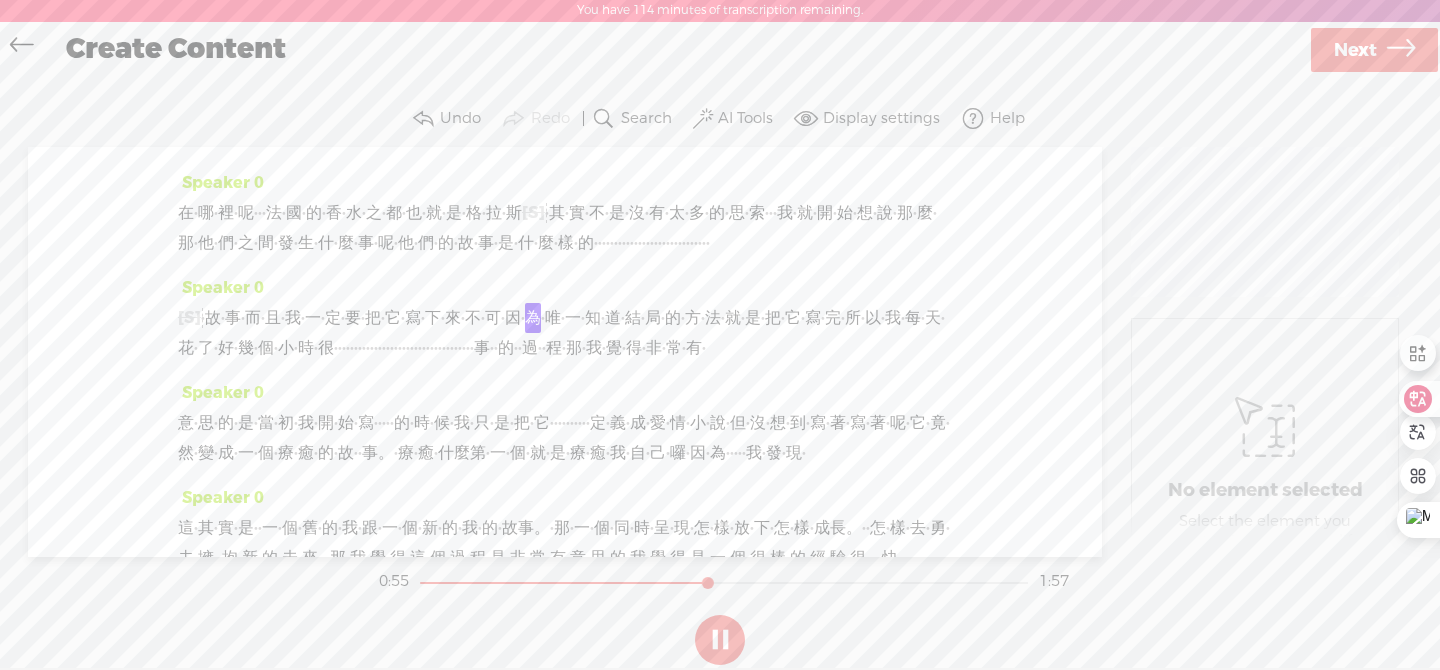 click at bounding box center (423, 119) 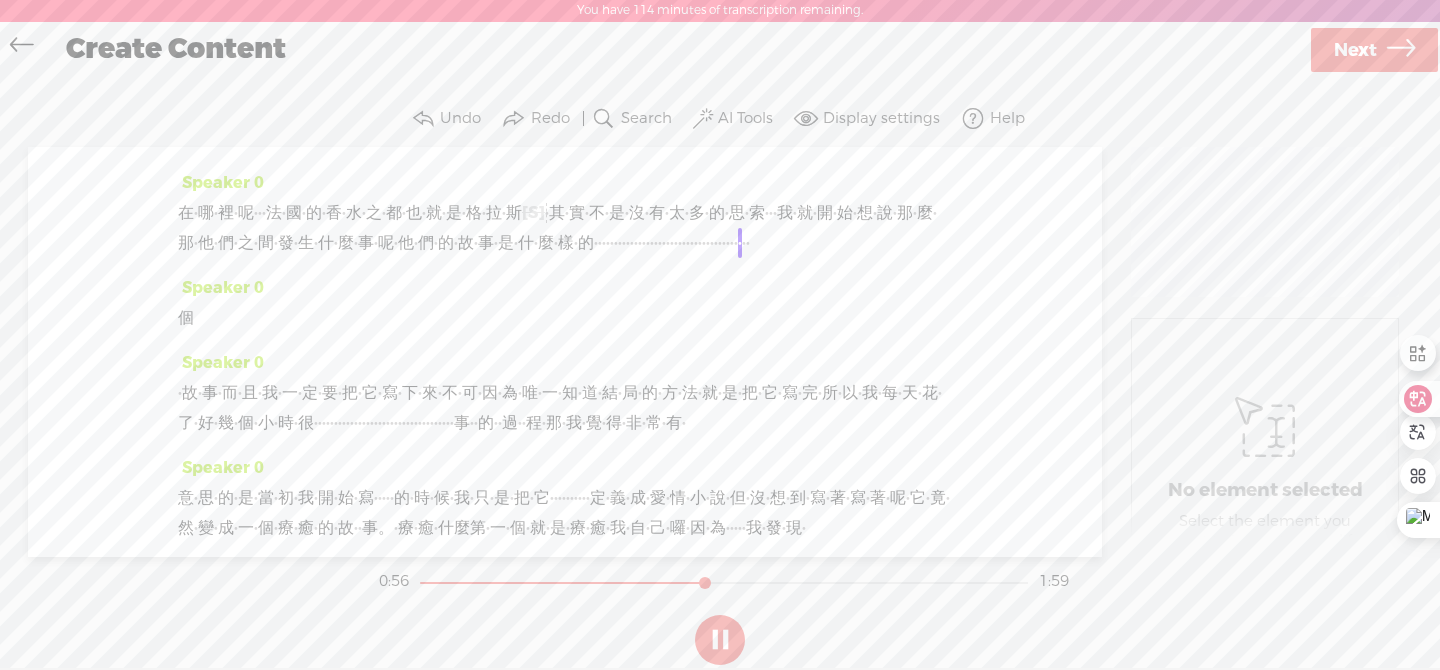 click on "間" at bounding box center (266, 243) 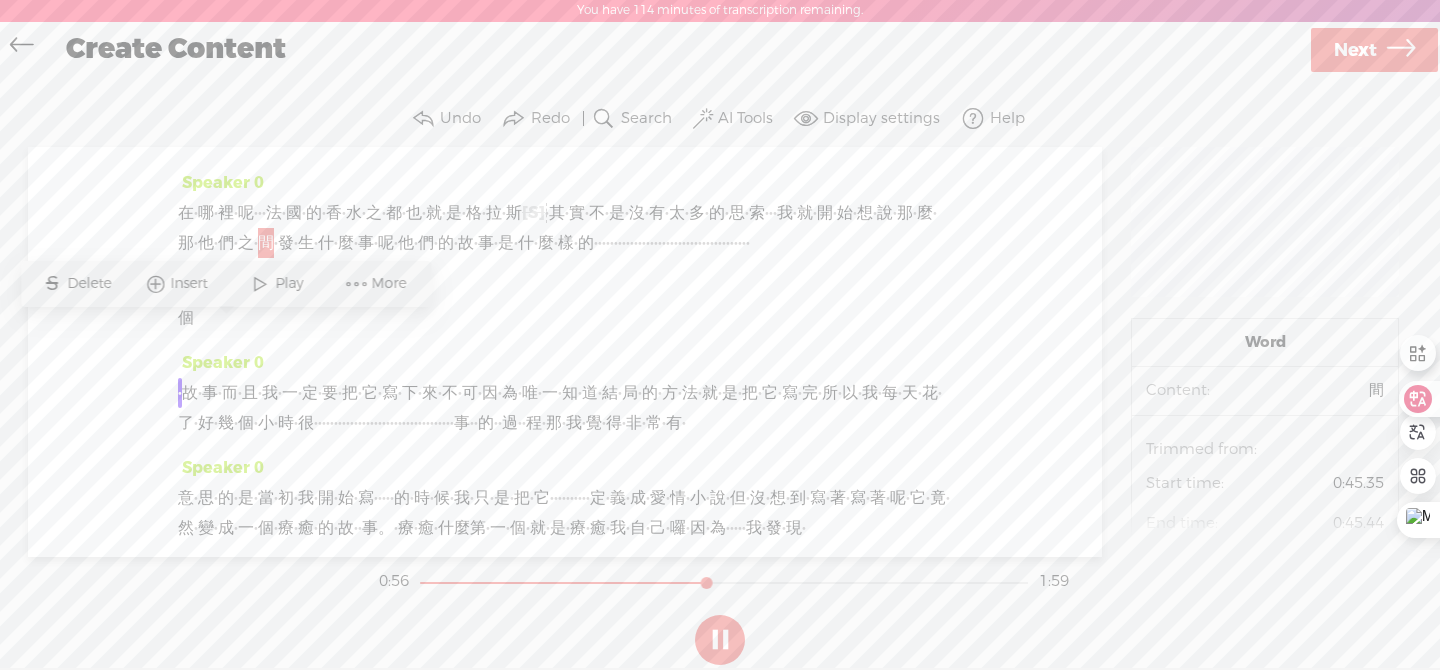 click on "·" at bounding box center (648, 243) 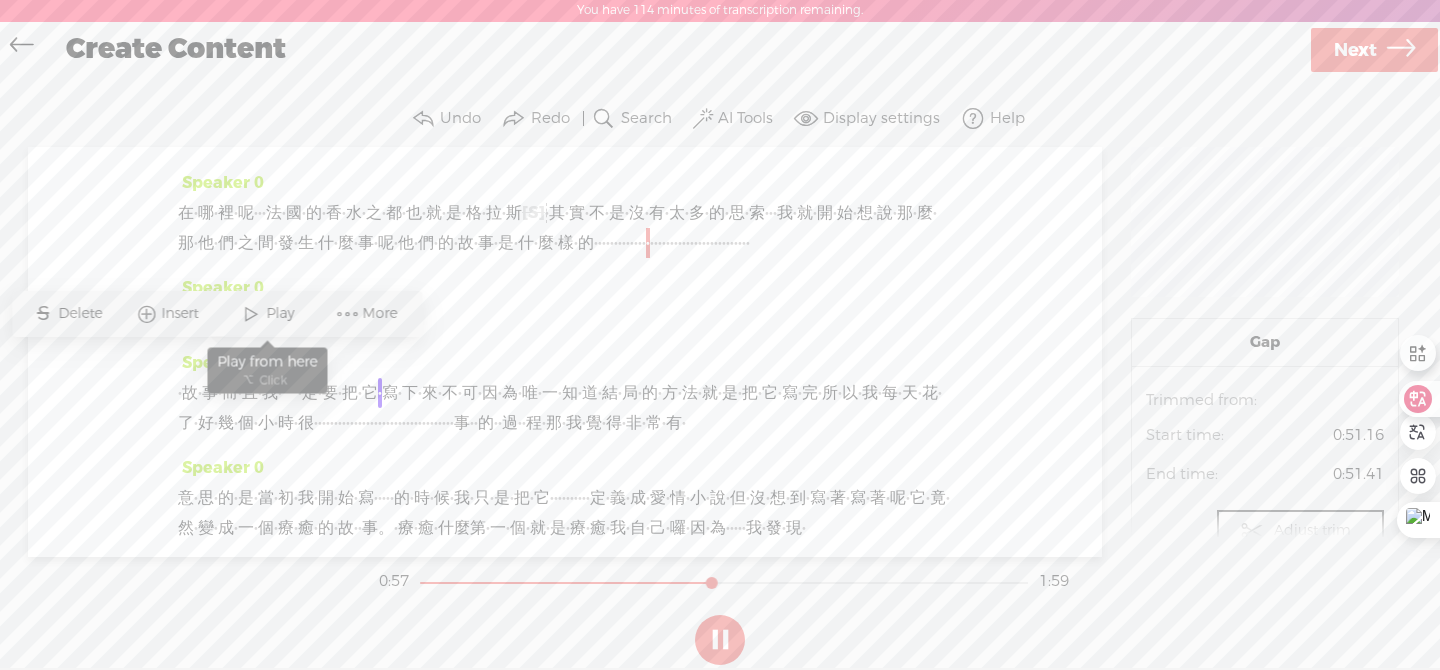click on "Play" at bounding box center [282, 314] 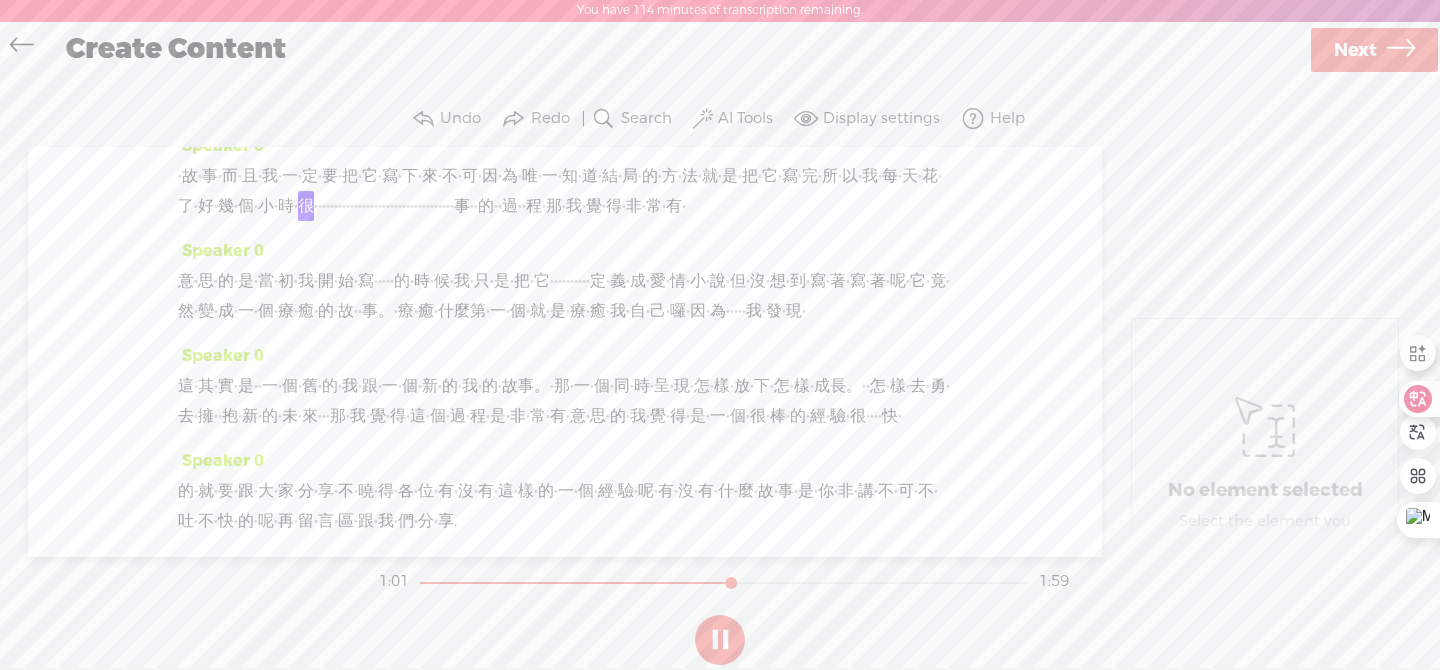 scroll, scrollTop: 603, scrollLeft: 0, axis: vertical 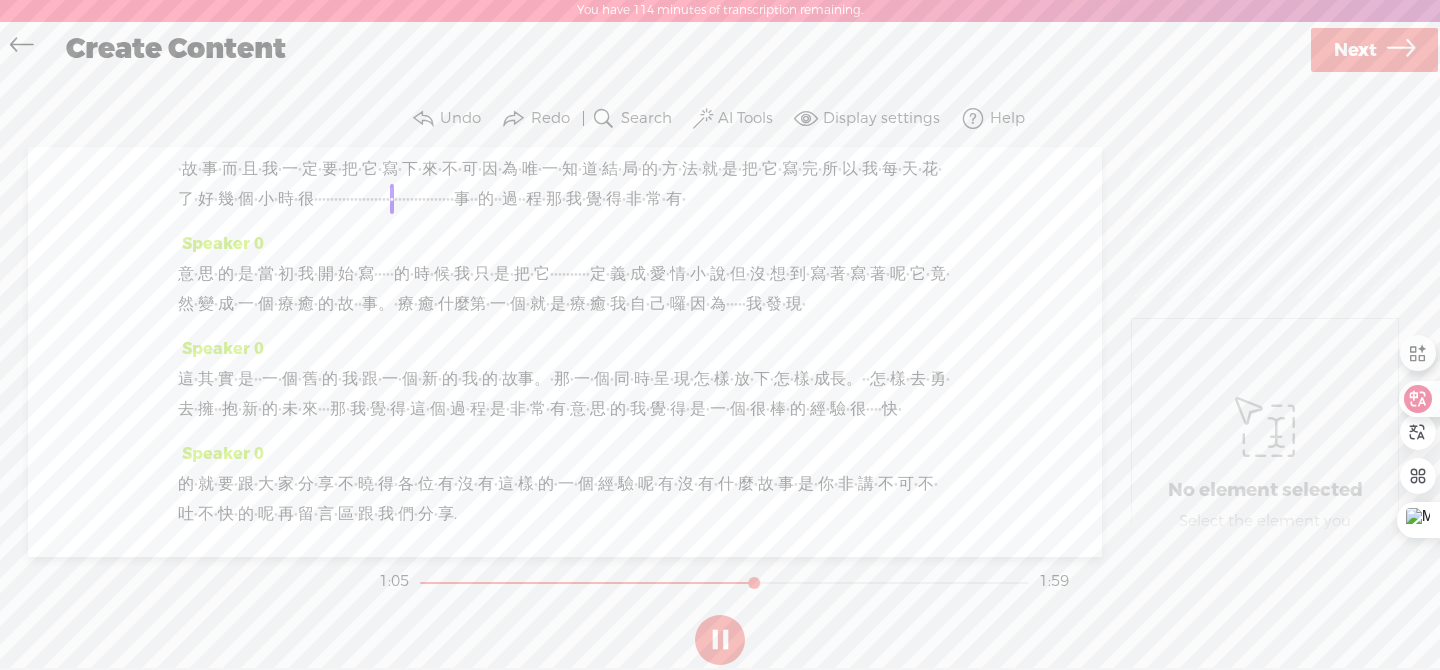 drag, startPoint x: 378, startPoint y: 349, endPoint x: 517, endPoint y: 350, distance: 139.0036 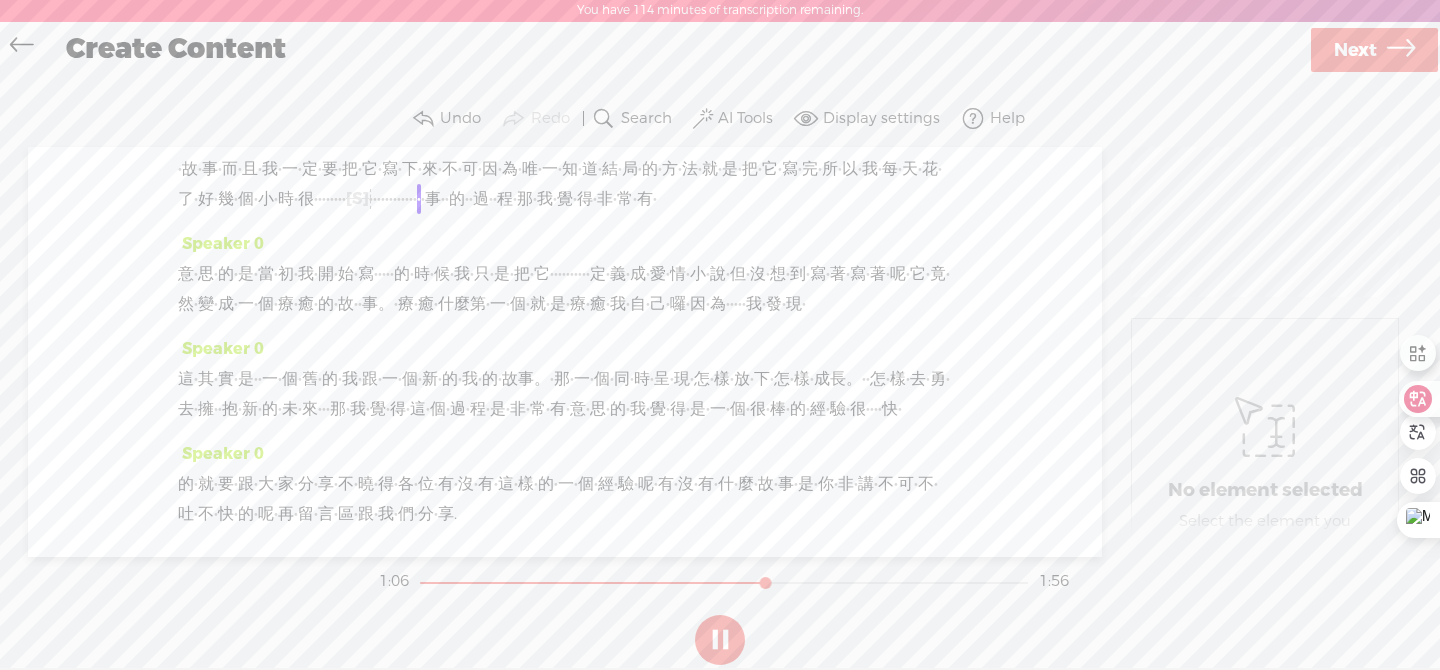 click on "·" at bounding box center [296, 199] 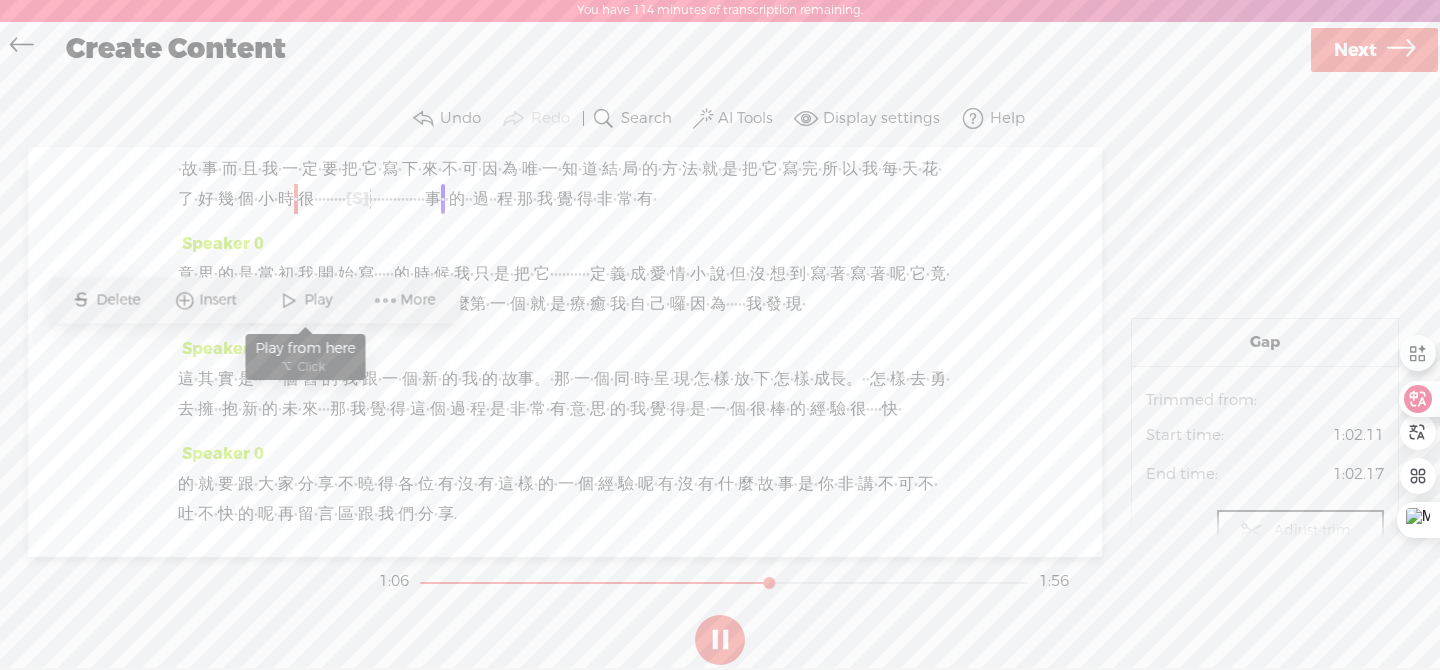 click on "Play" at bounding box center (320, 300) 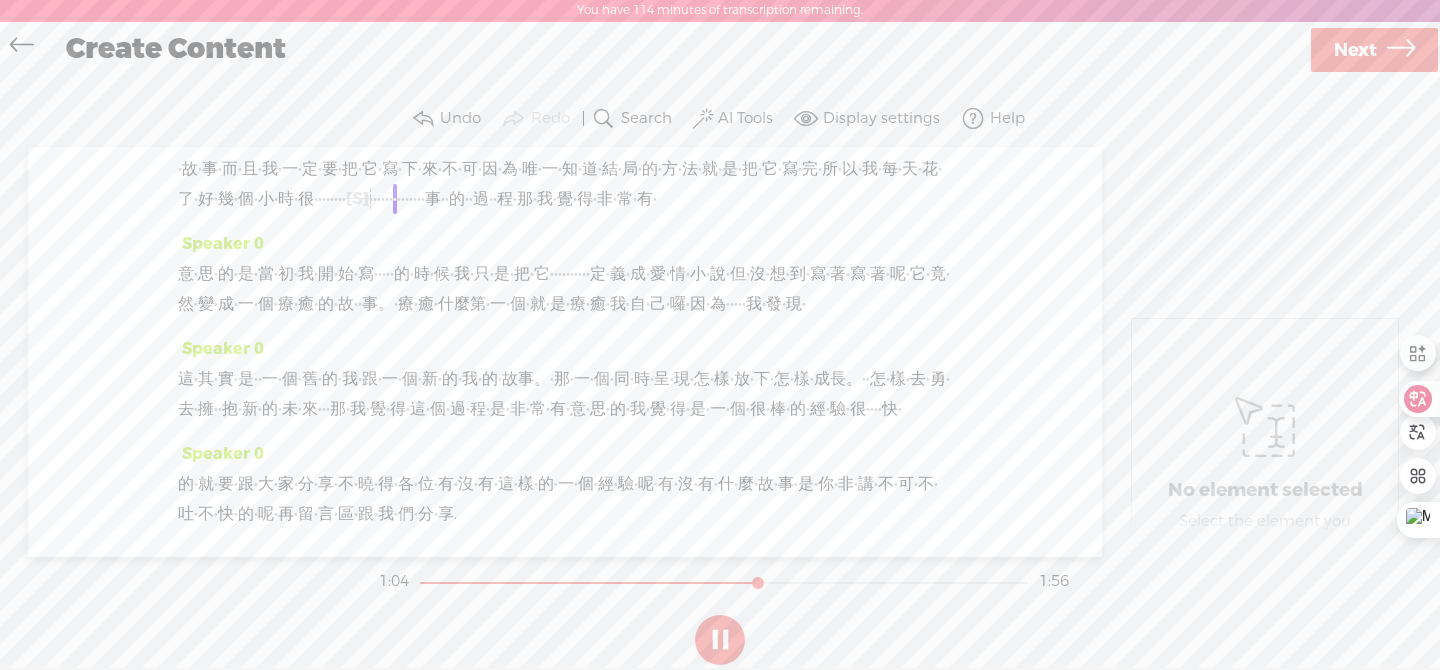 drag, startPoint x: 344, startPoint y: 351, endPoint x: 374, endPoint y: 349, distance: 30.066593 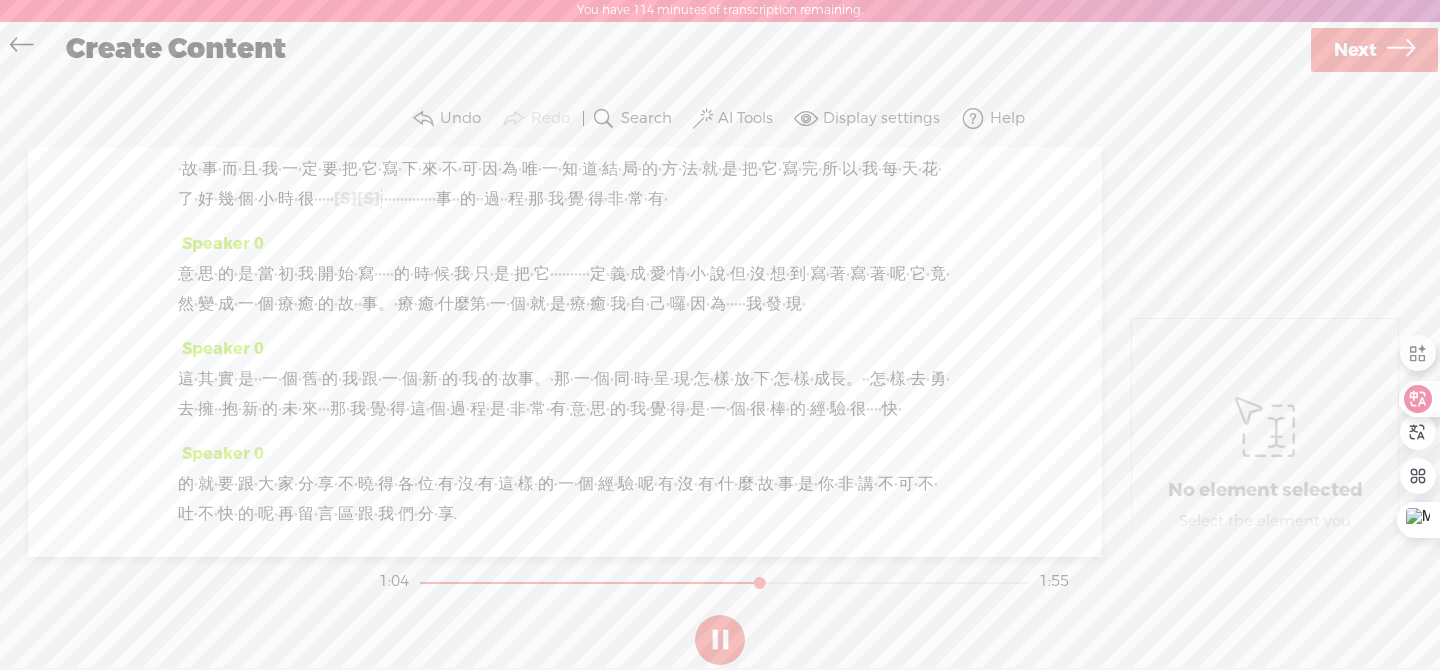click on "很" at bounding box center (306, 199) 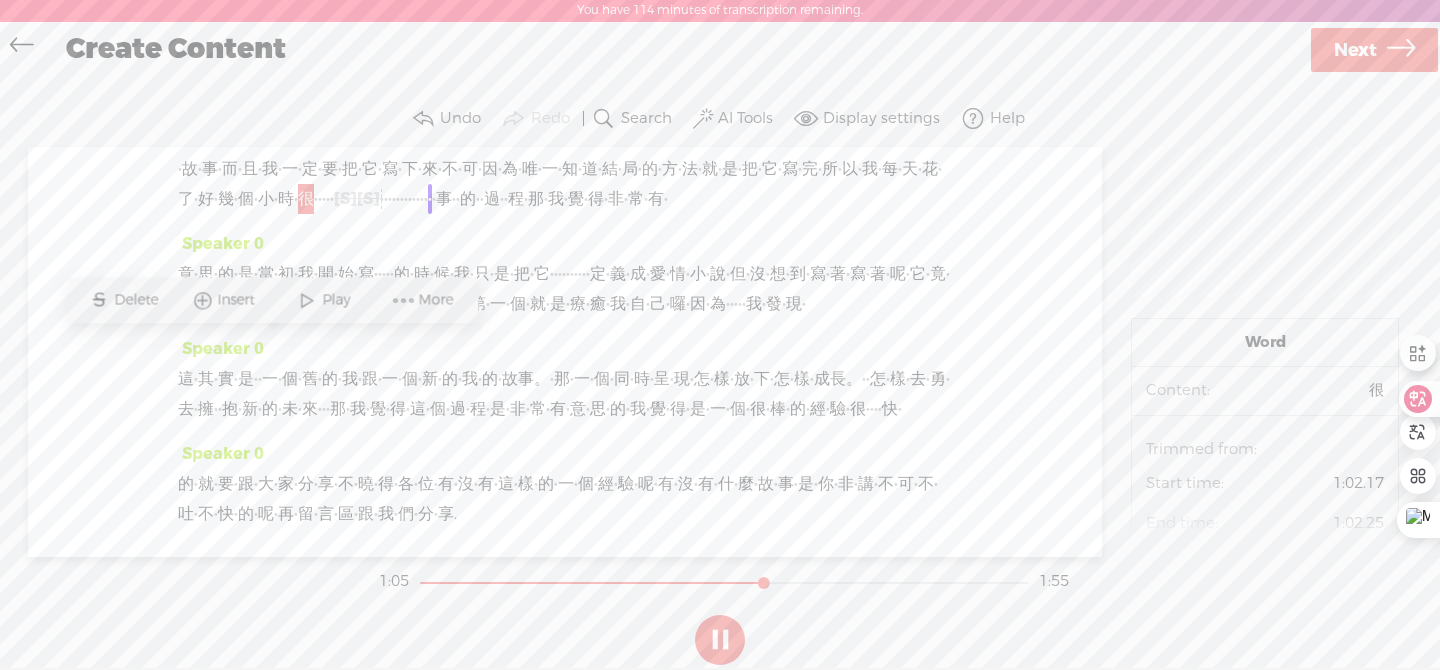 click at bounding box center (307, 300) 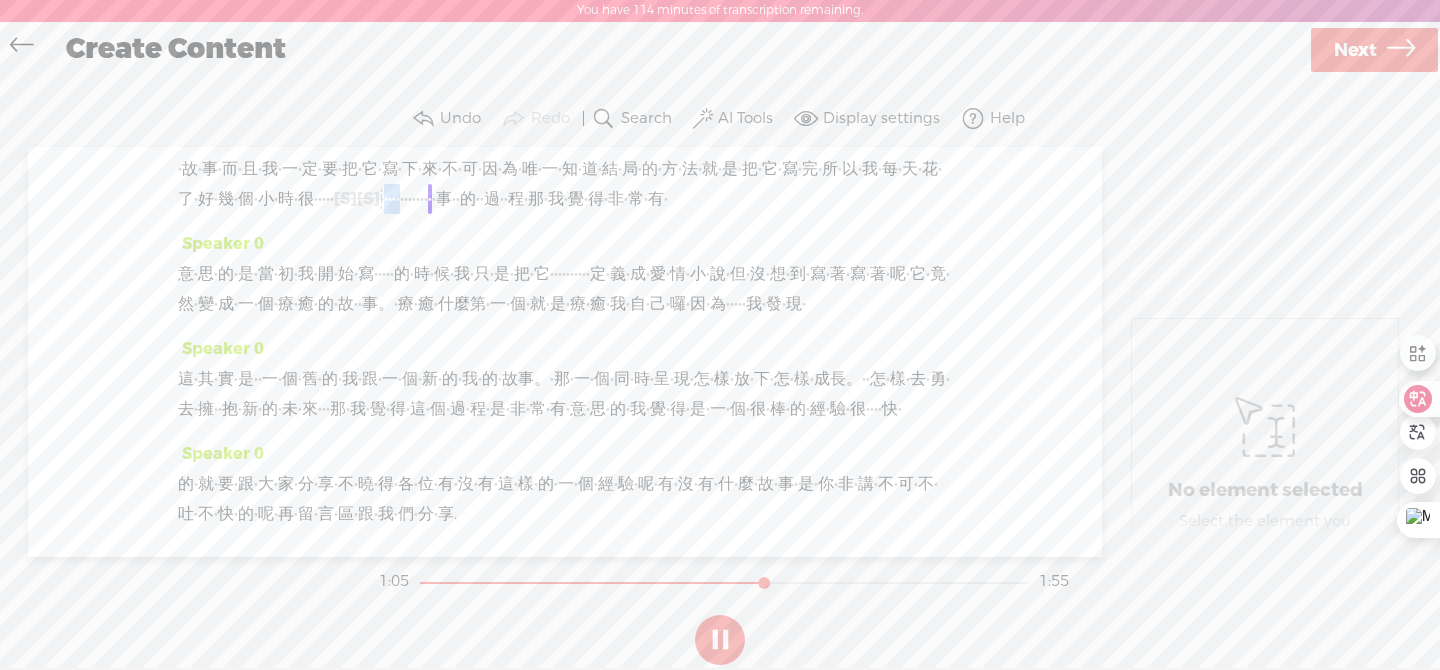 drag, startPoint x: 406, startPoint y: 345, endPoint x: 450, endPoint y: 350, distance: 44.28318 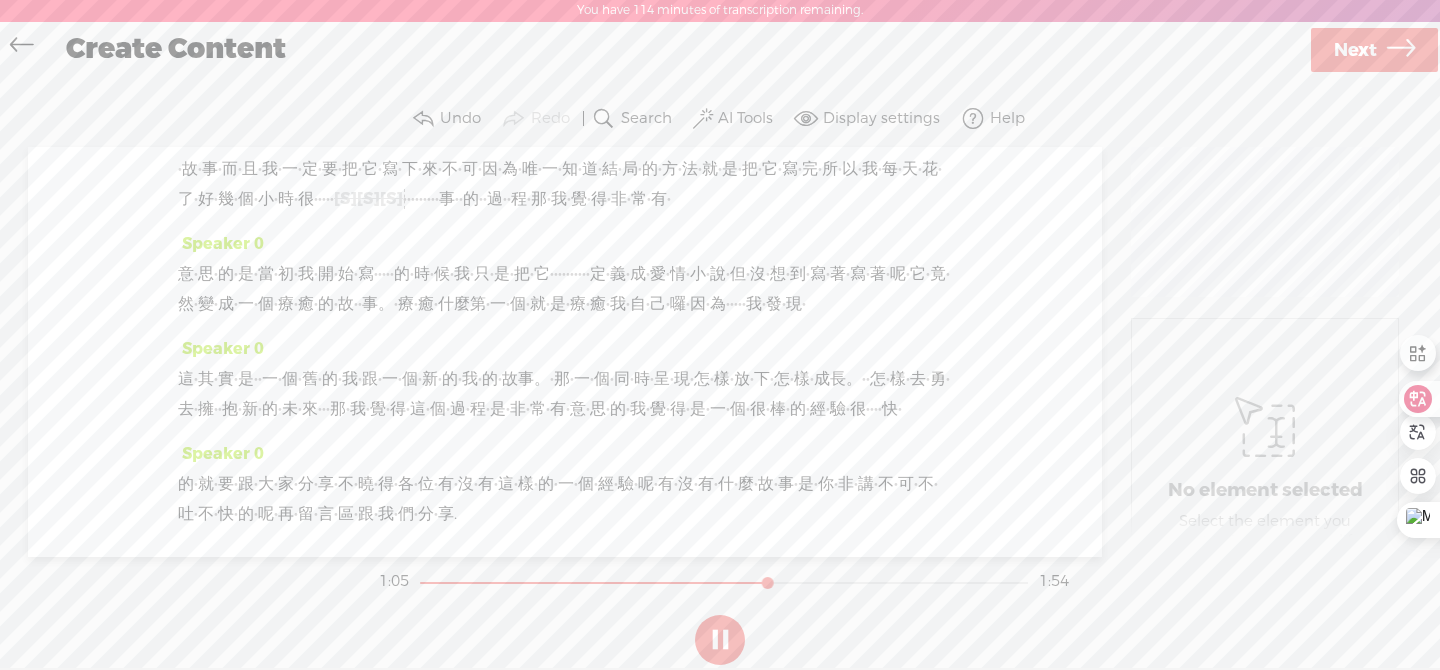click on "·" at bounding box center [320, 199] 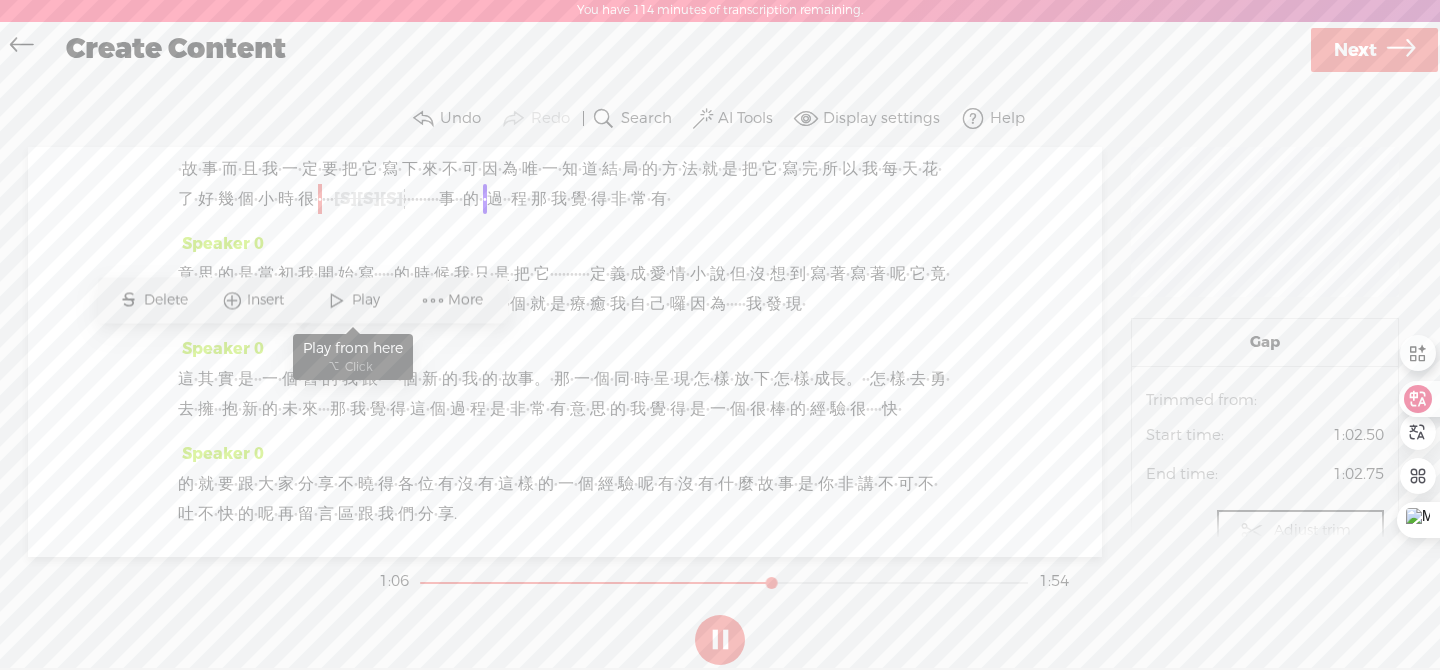 click at bounding box center [337, 300] 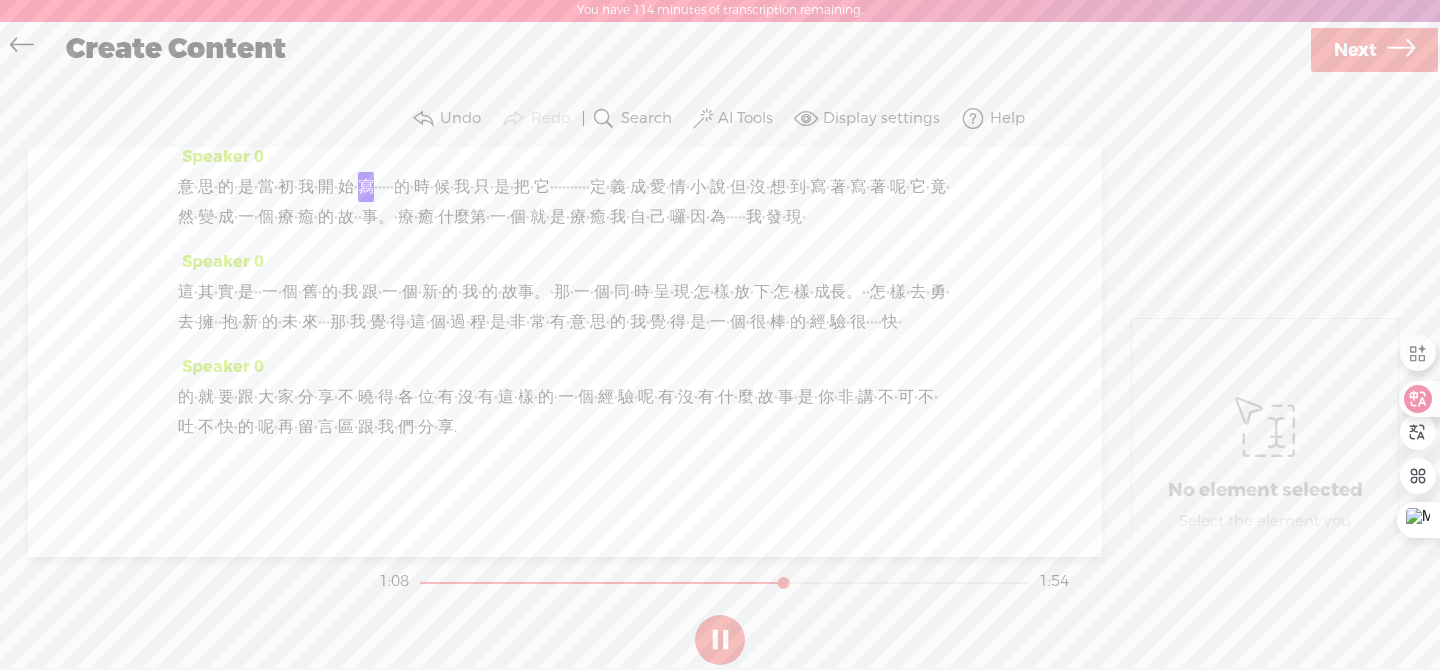 scroll, scrollTop: 716, scrollLeft: 0, axis: vertical 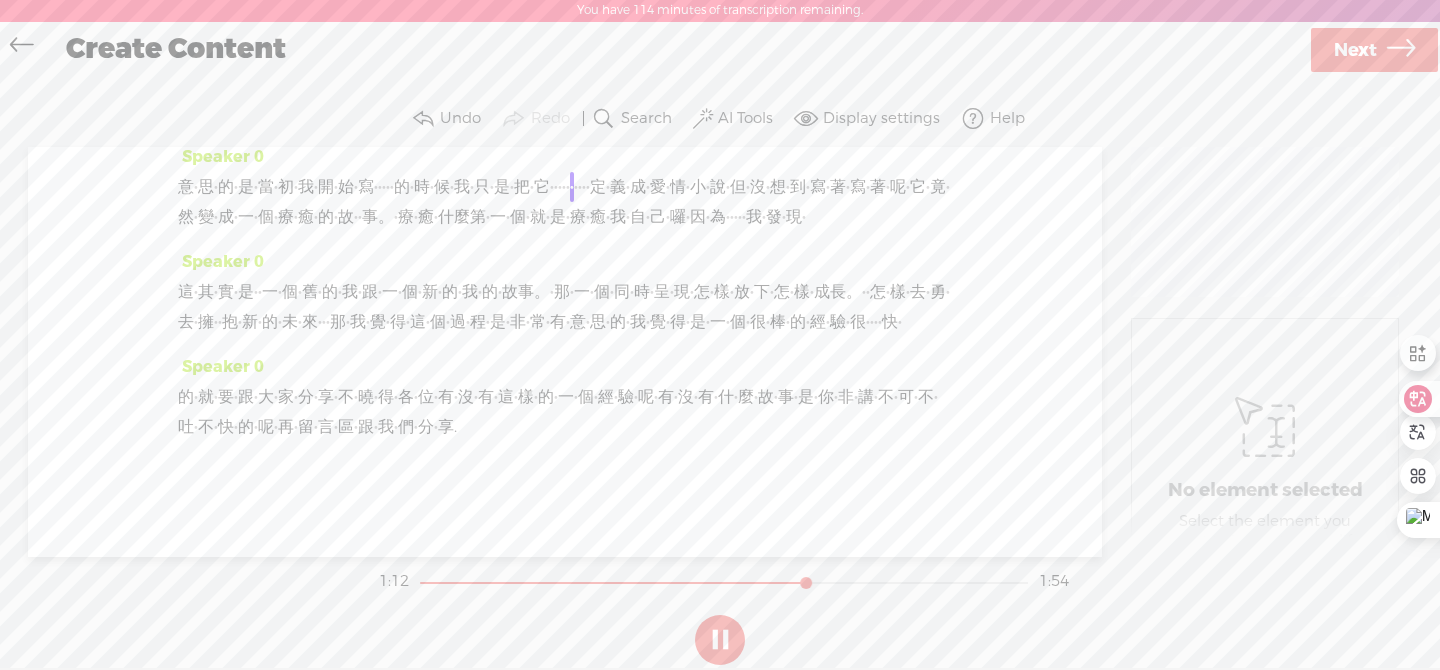 drag, startPoint x: 325, startPoint y: 345, endPoint x: 517, endPoint y: 346, distance: 192.00261 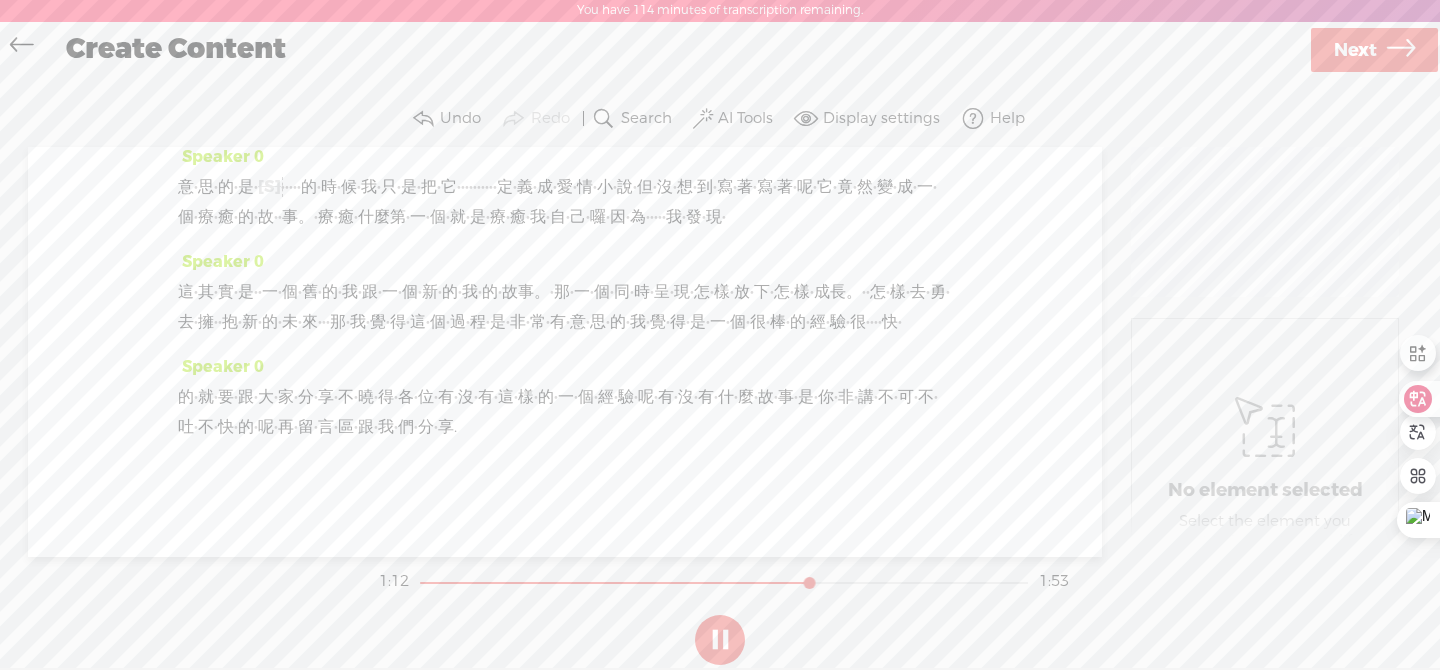 click on "是" at bounding box center [246, 187] 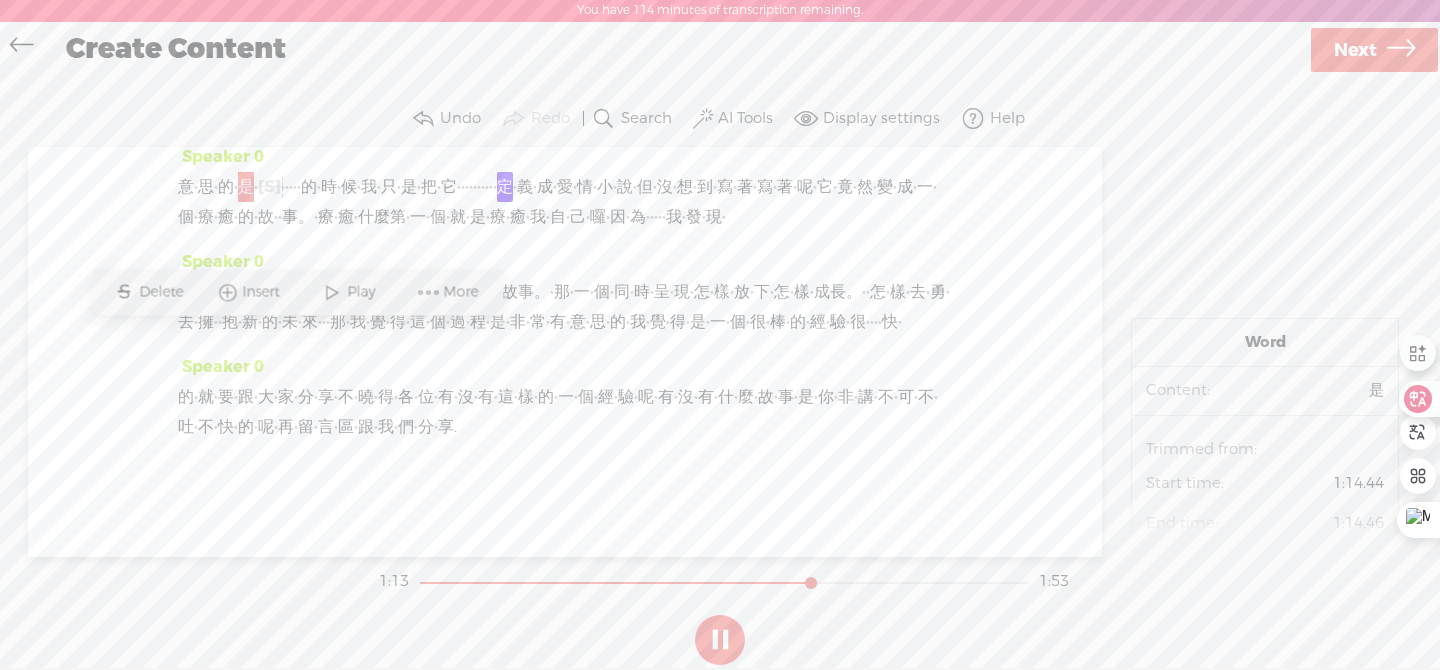 click on "Play" at bounding box center (363, 292) 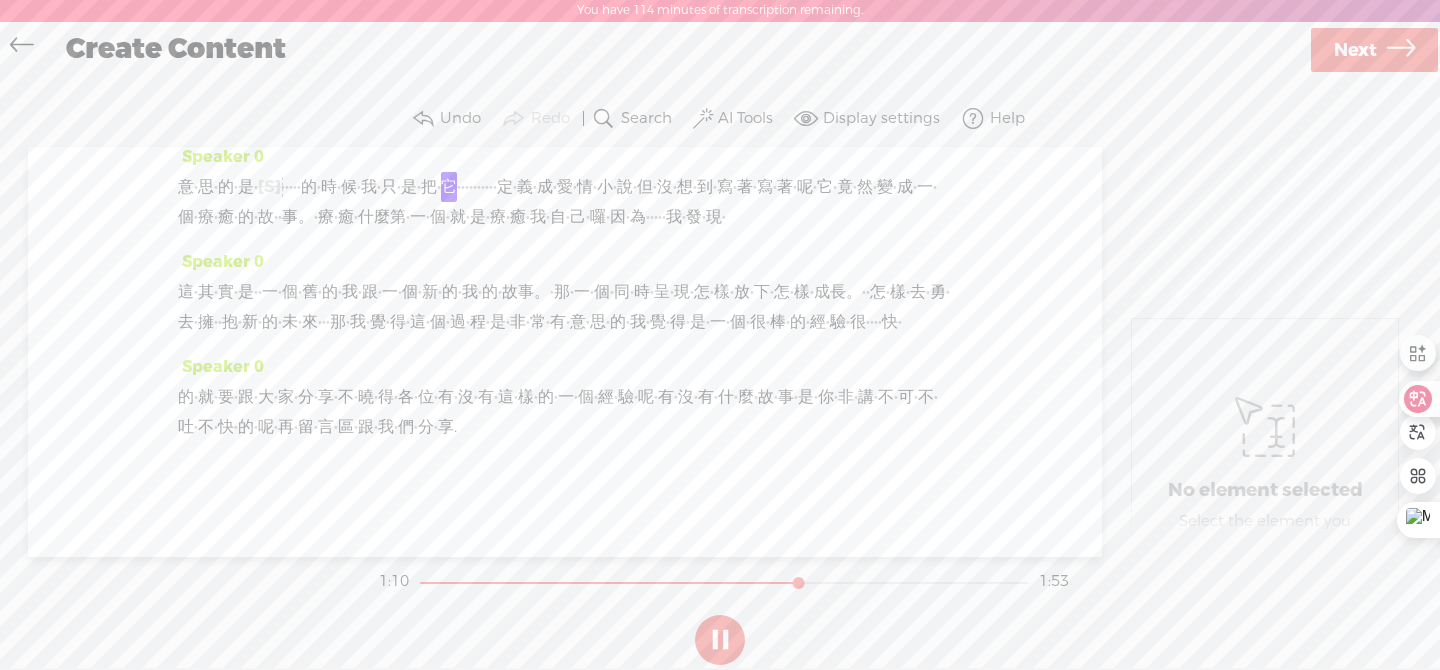 click on "·" at bounding box center (461, 112) 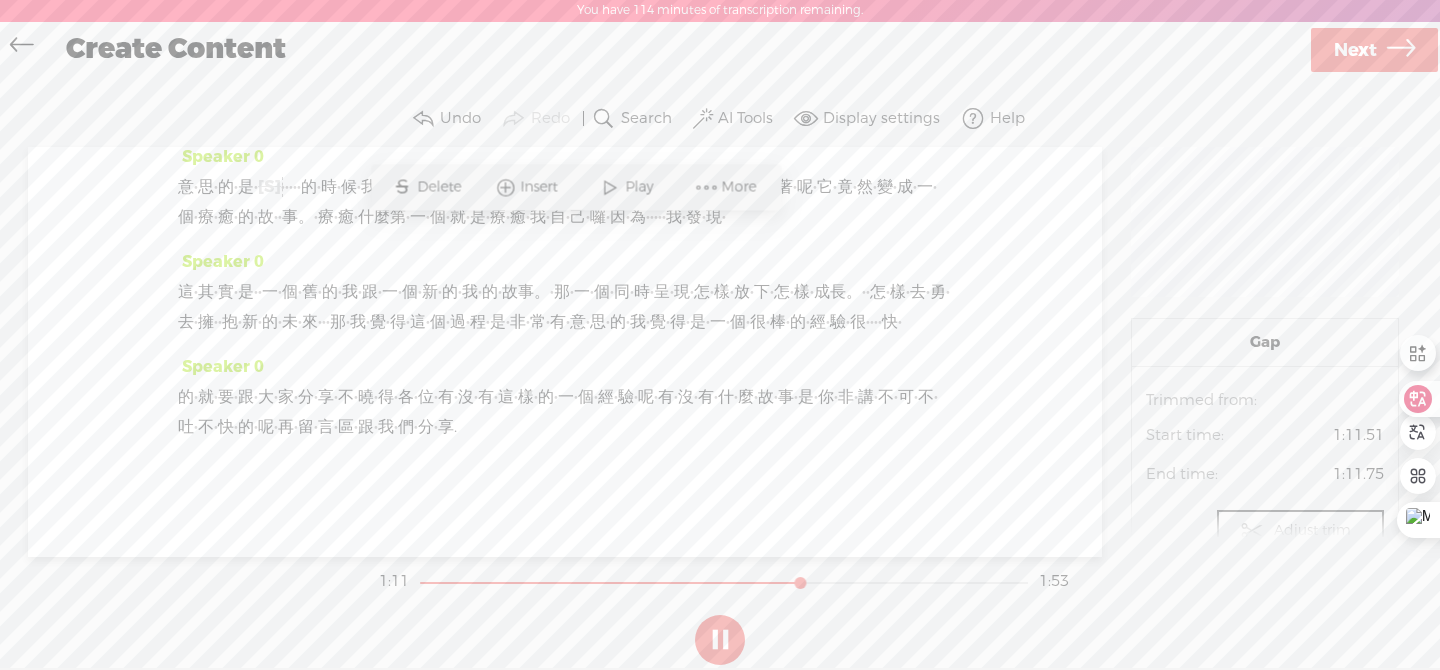 click at bounding box center [610, 187] 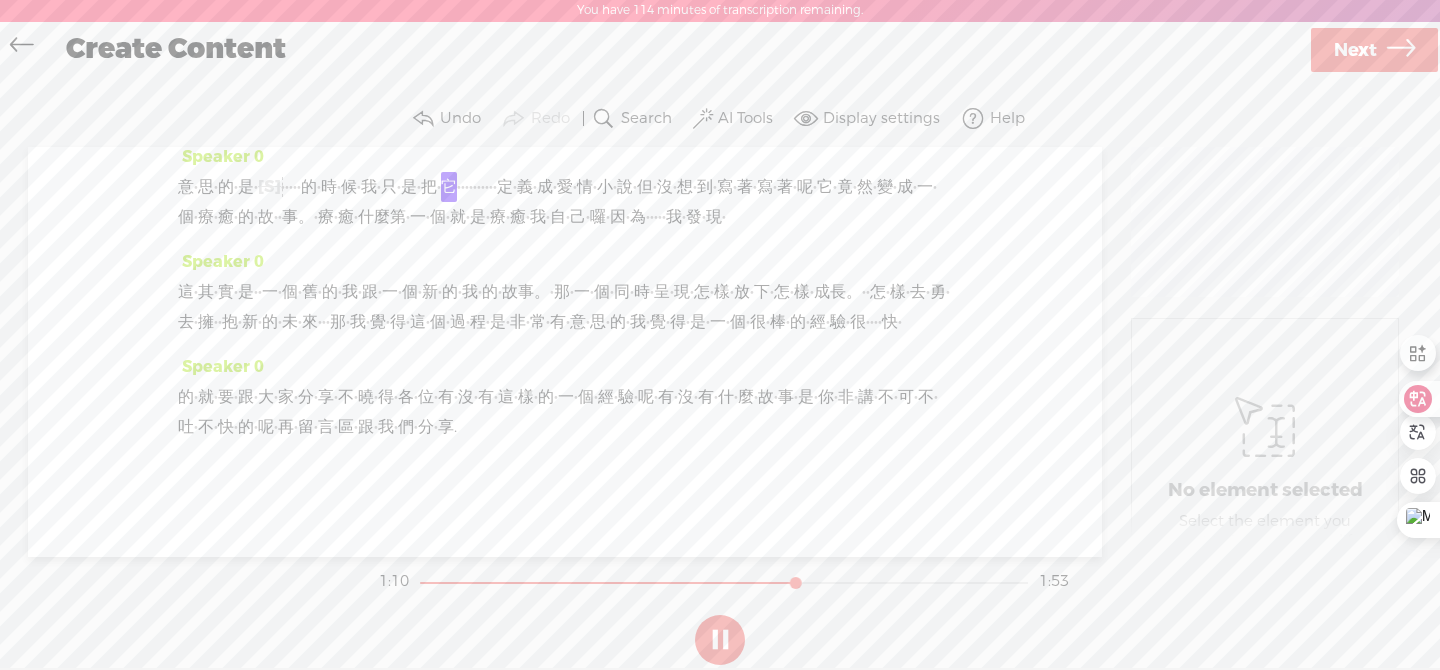 click on "·" at bounding box center (505, 112) 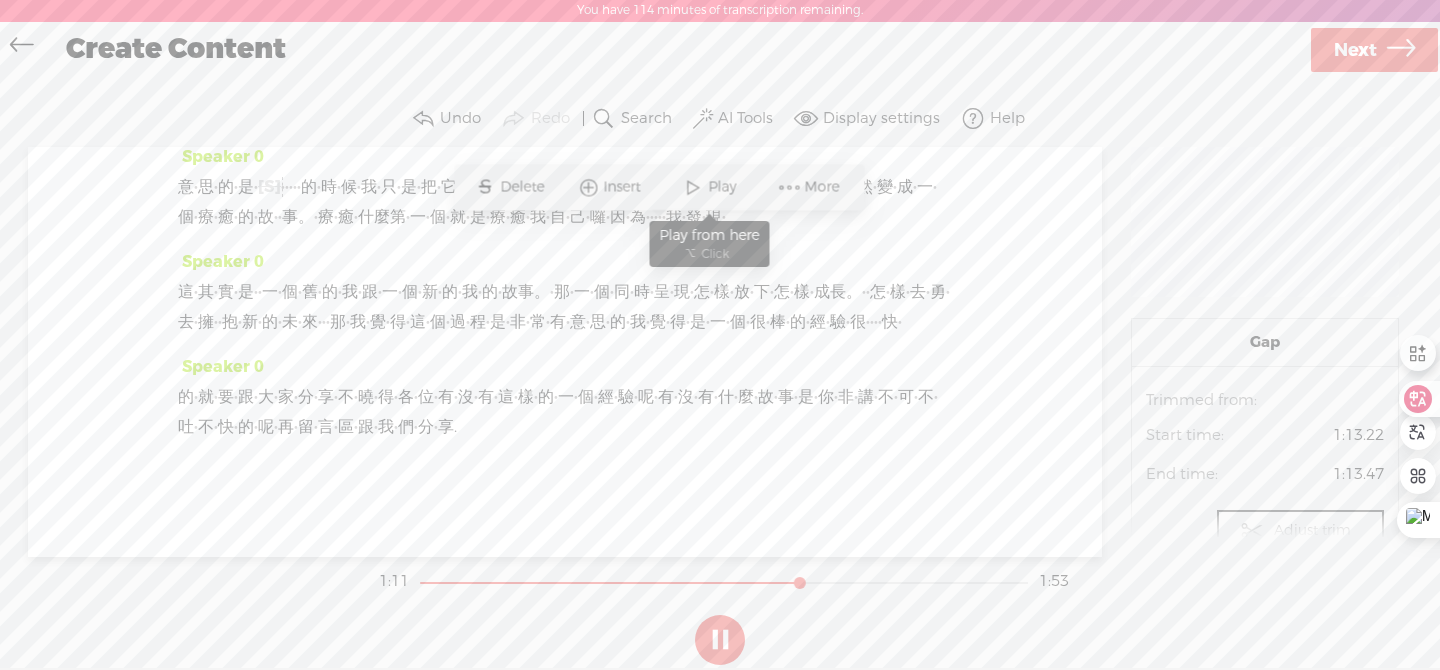 click at bounding box center [693, 187] 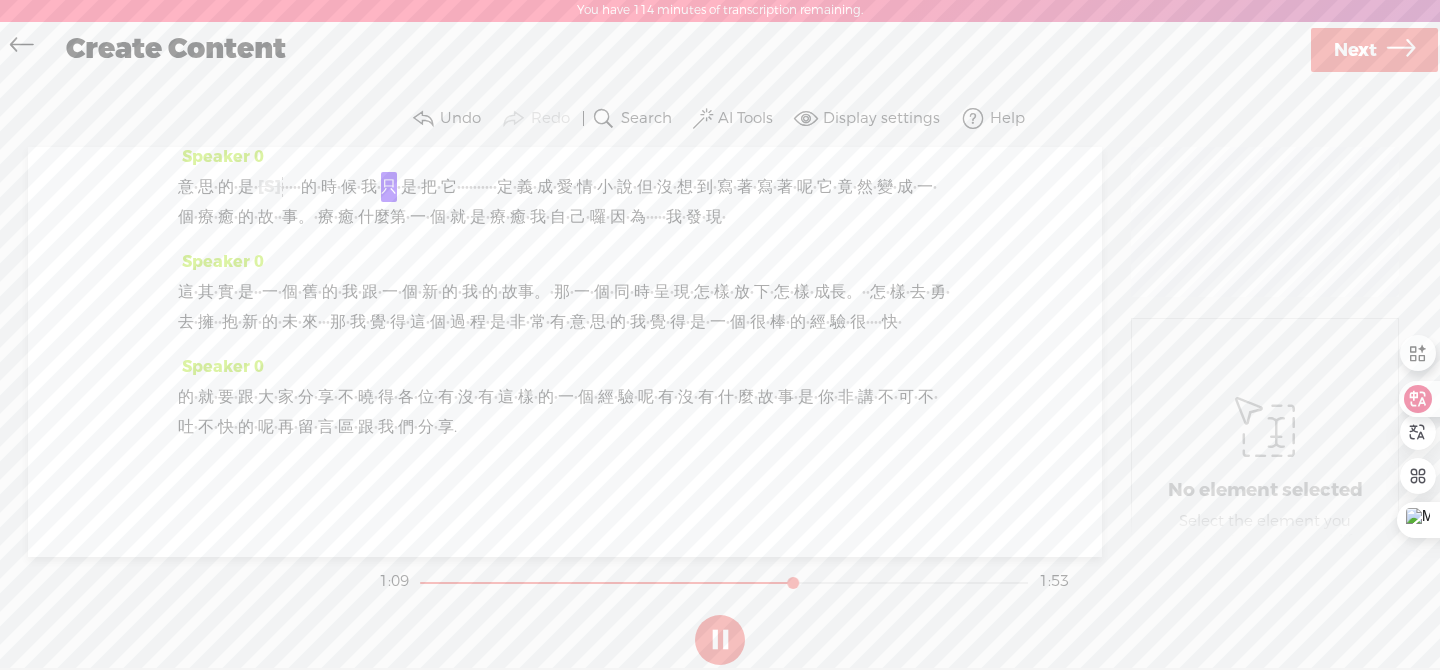 click on "事" at bounding box center [447, 112] 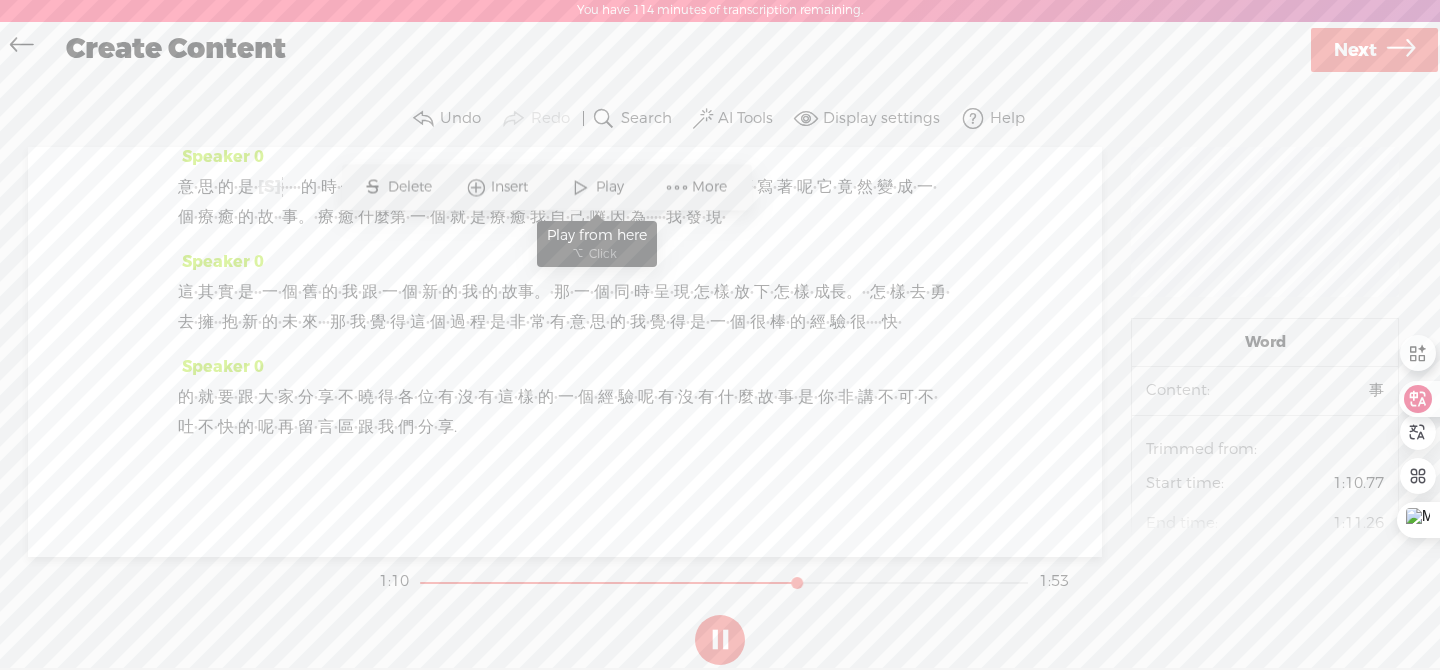 click on "Play" at bounding box center (612, 187) 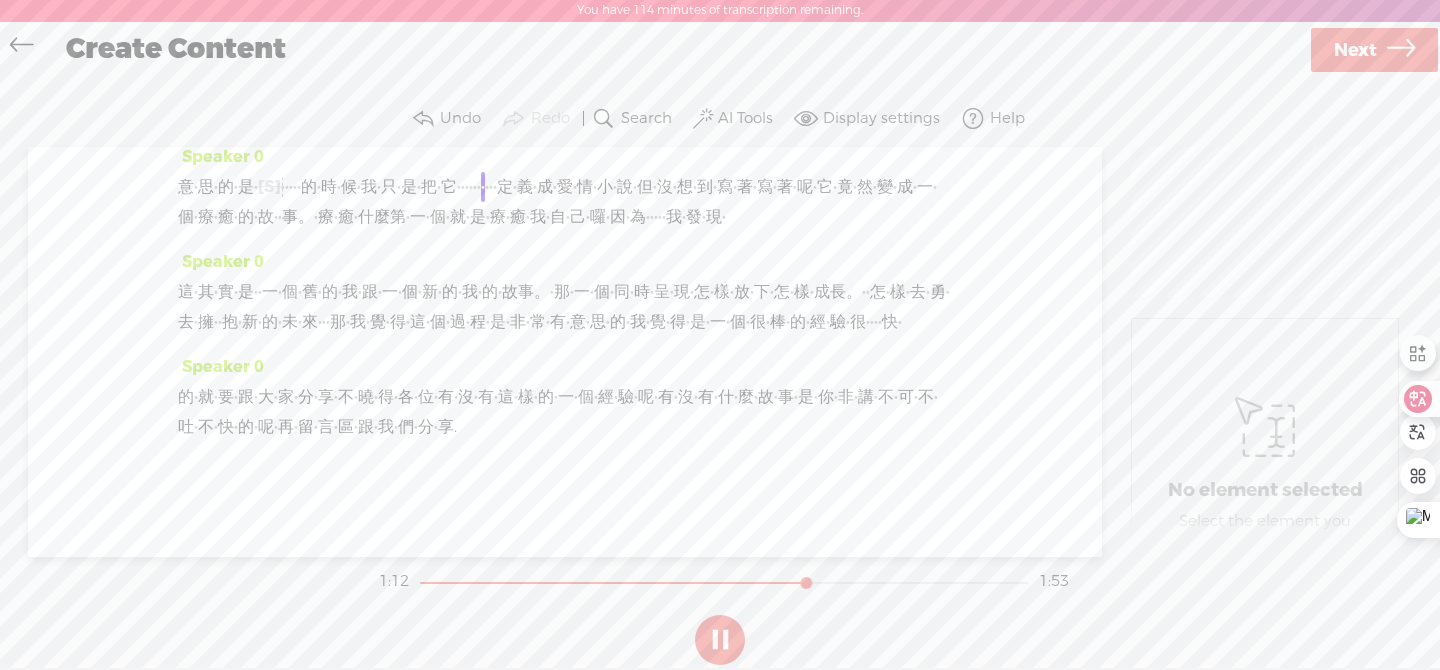 click on "·" at bounding box center (569, 112) 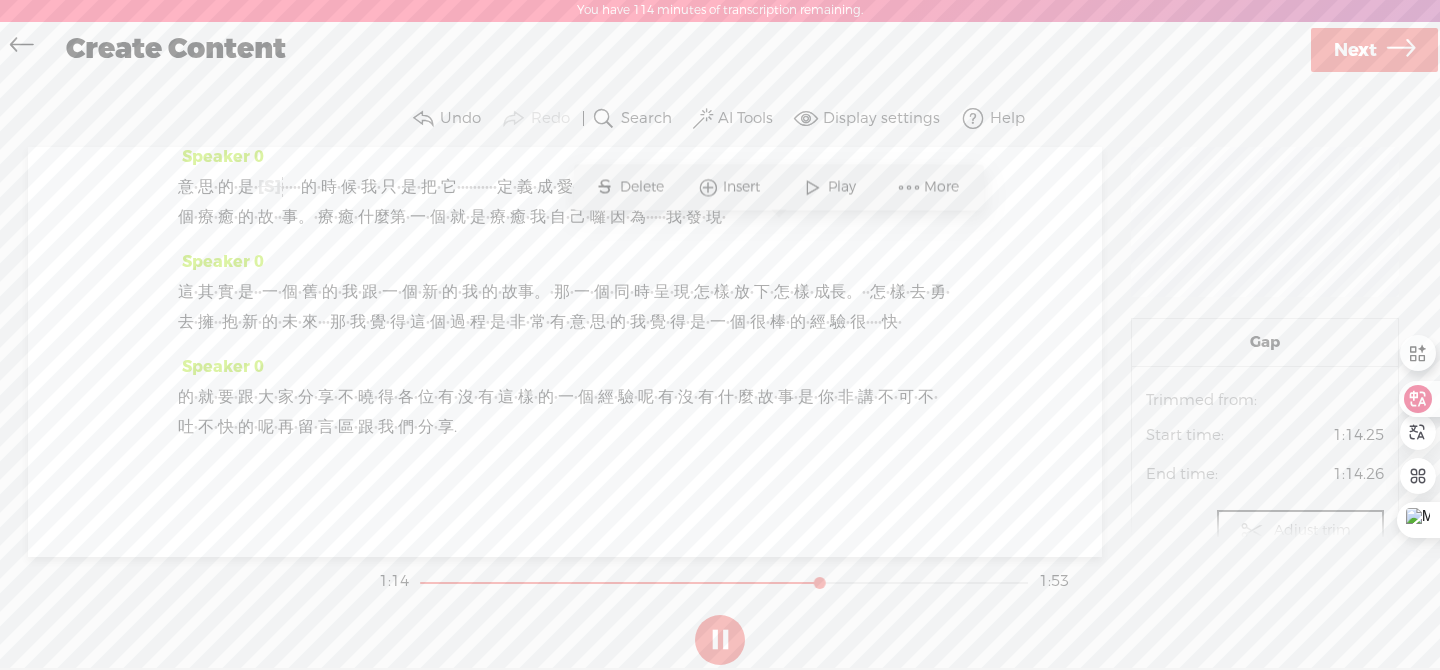 drag, startPoint x: 356, startPoint y: 342, endPoint x: 647, endPoint y: 333, distance: 291.13913 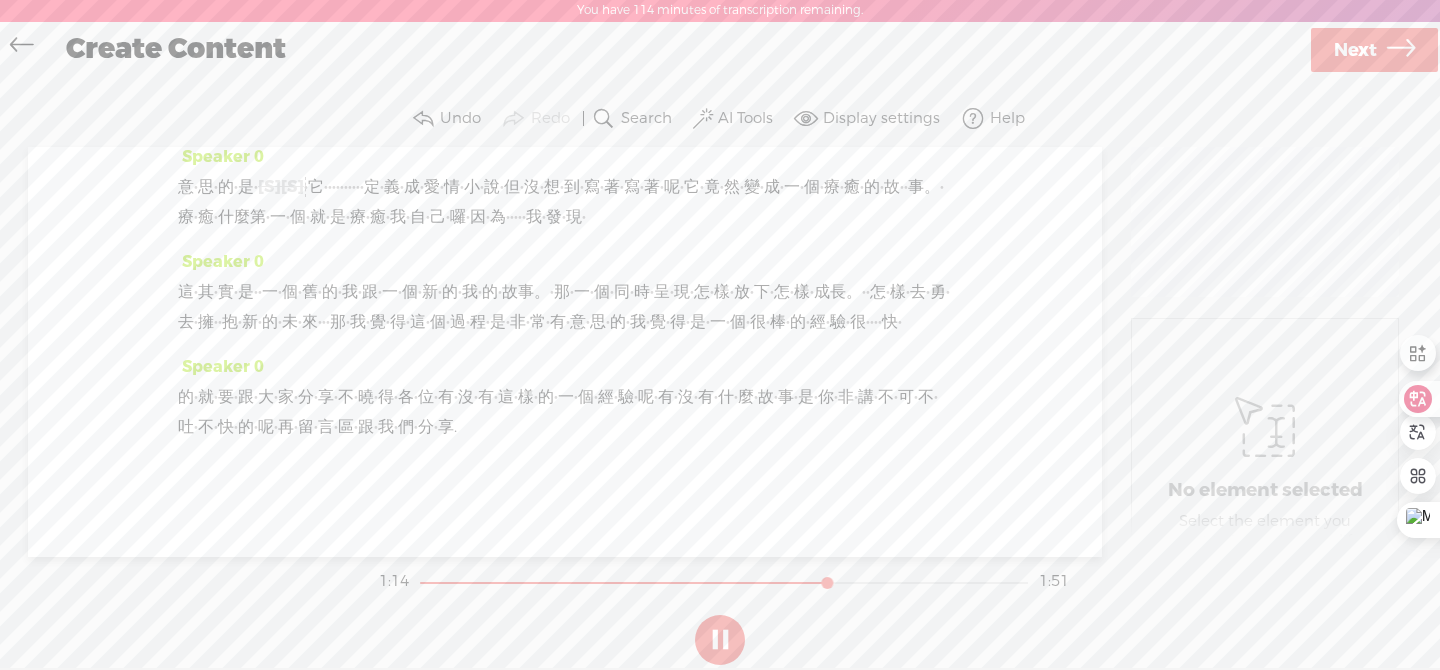 click on "是" at bounding box center (246, 187) 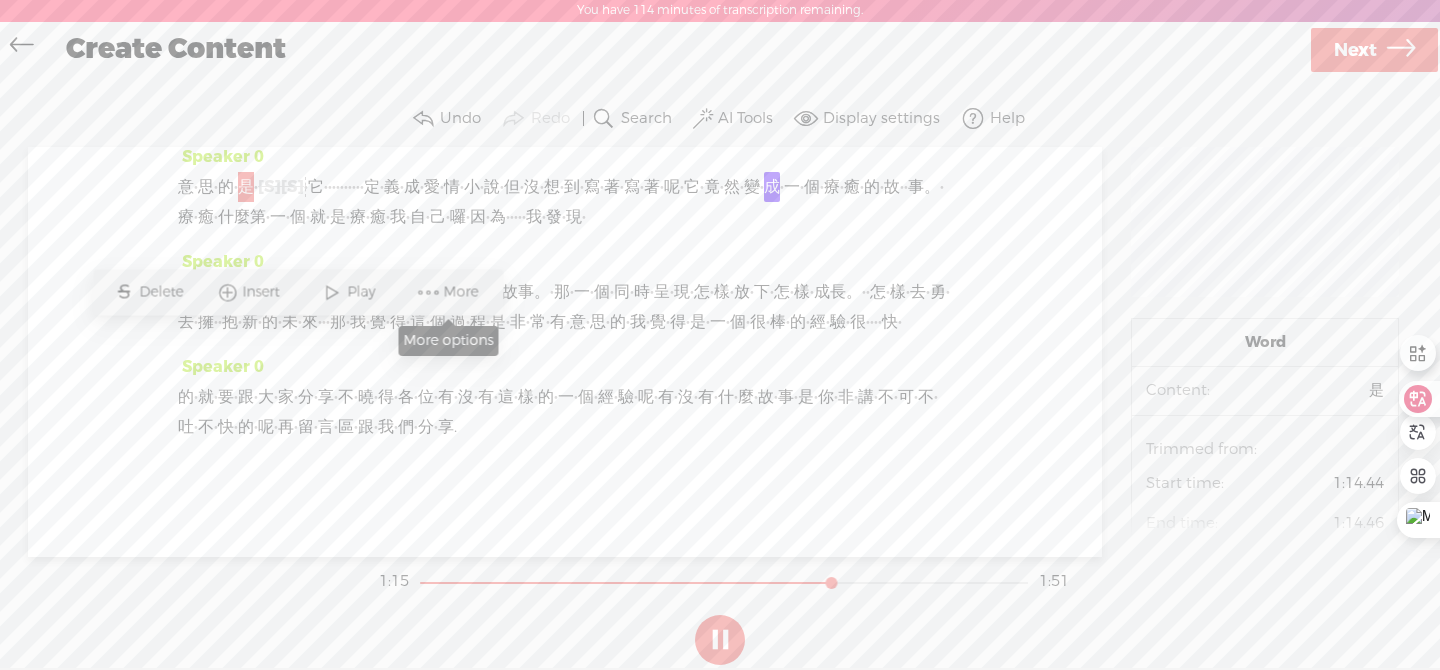 click on "Play" at bounding box center [363, 292] 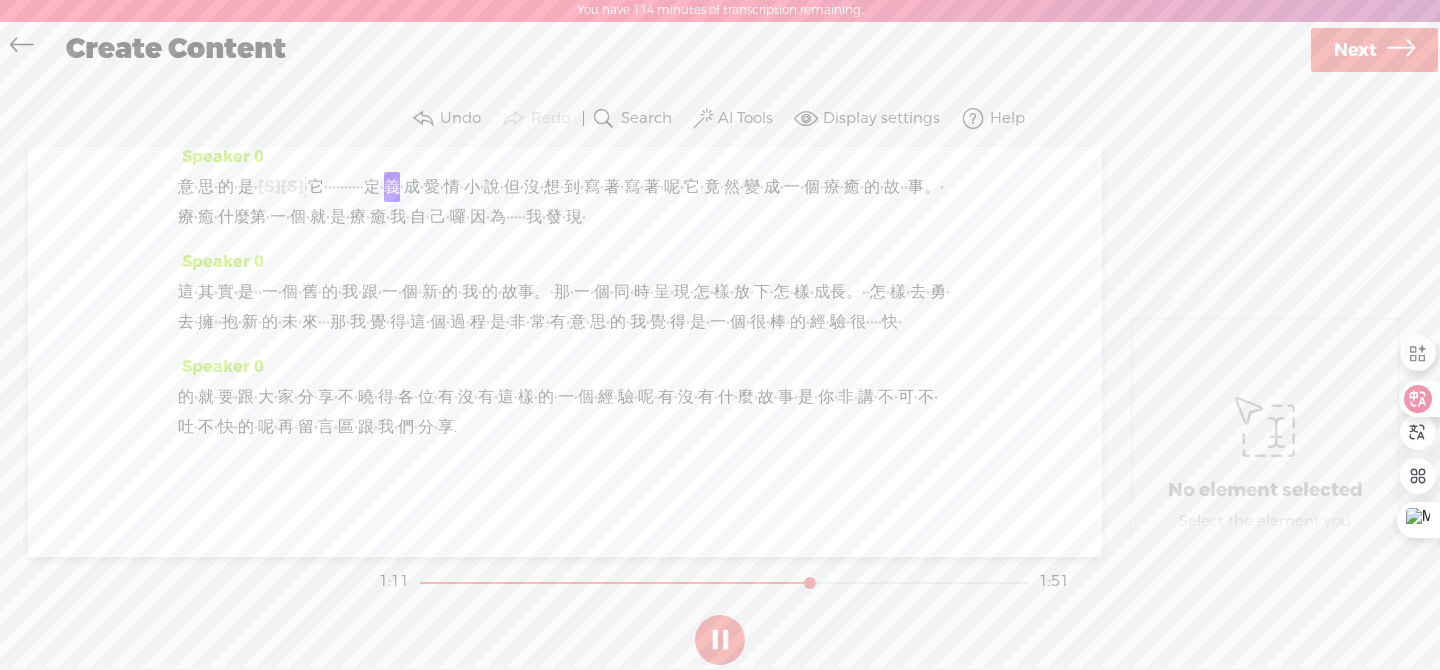 drag, startPoint x: 389, startPoint y: 333, endPoint x: 474, endPoint y: 340, distance: 85.28775 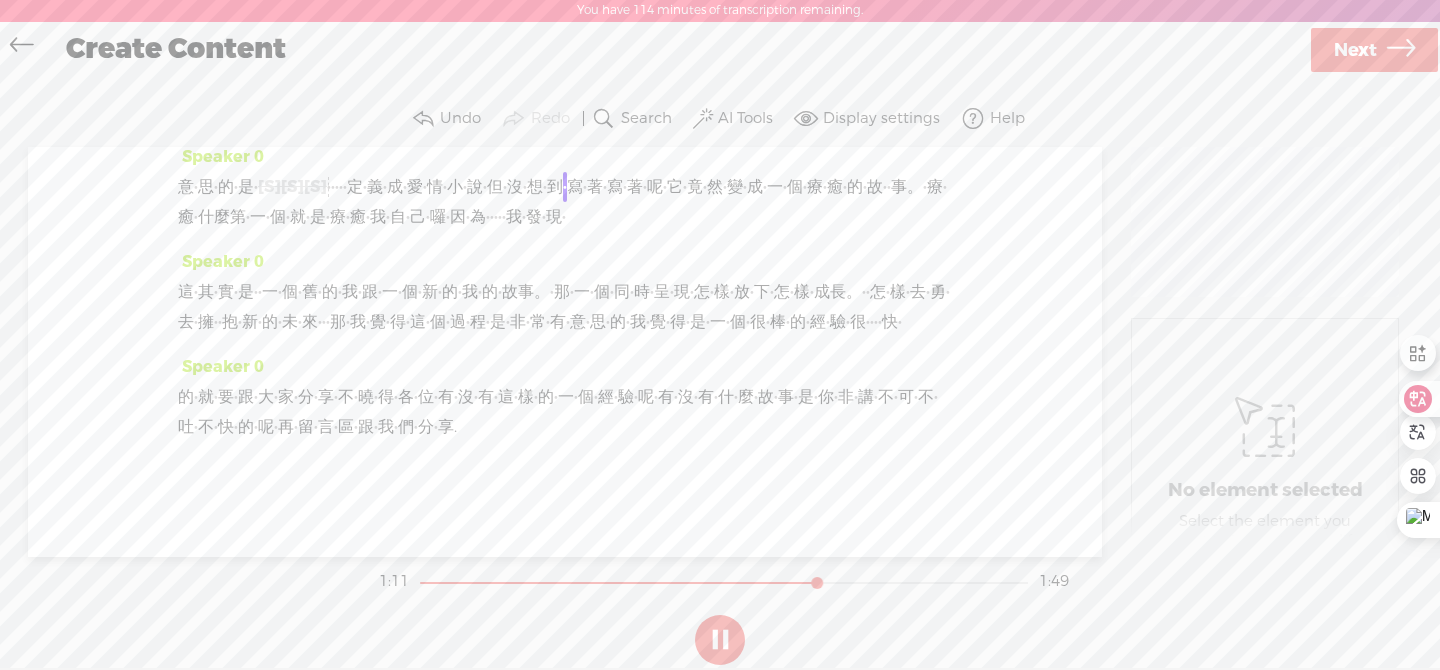 click on "·" at bounding box center [236, 187] 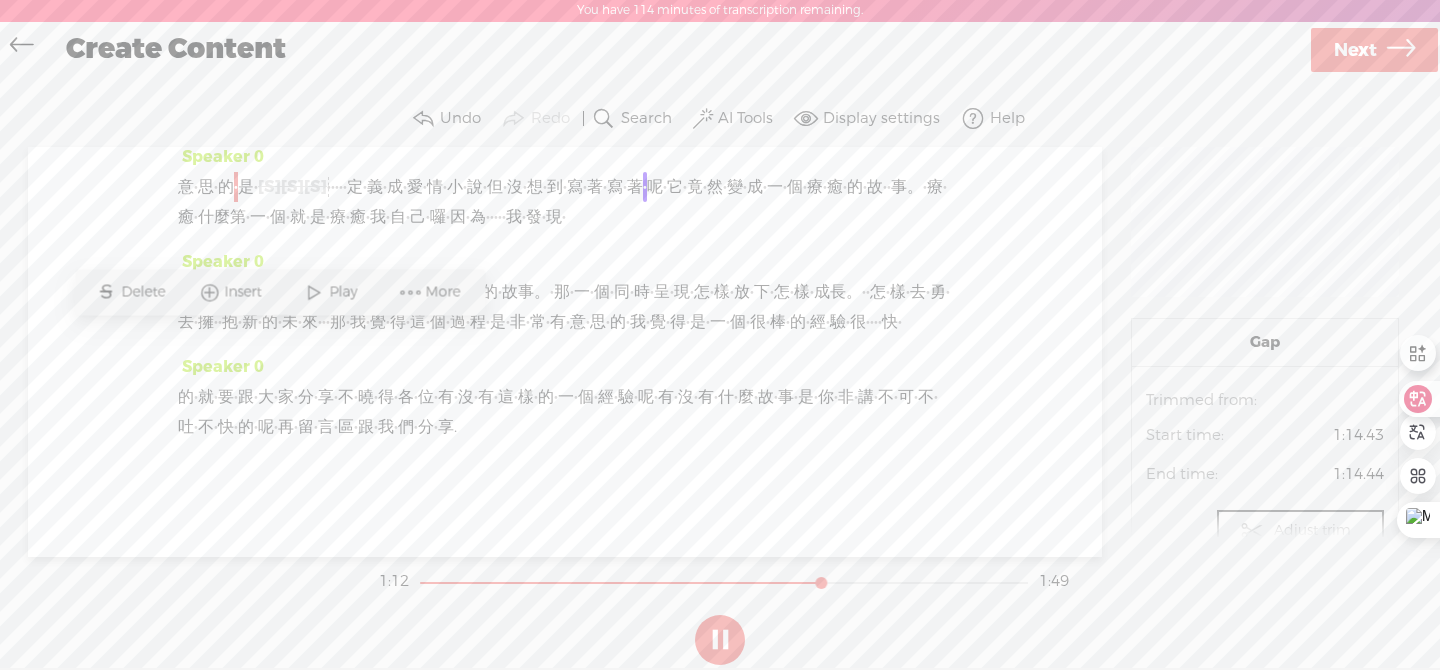 click on "Play" at bounding box center [345, 292] 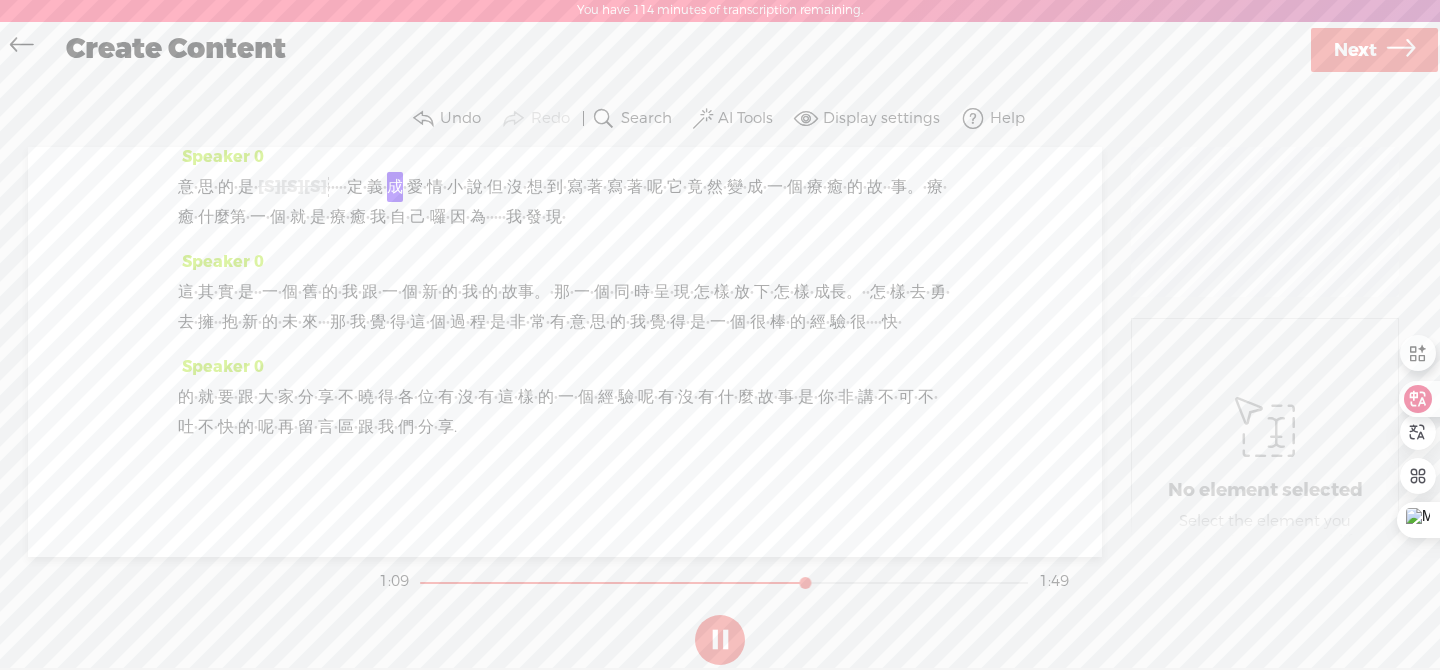 click on "每" at bounding box center [890, 82] 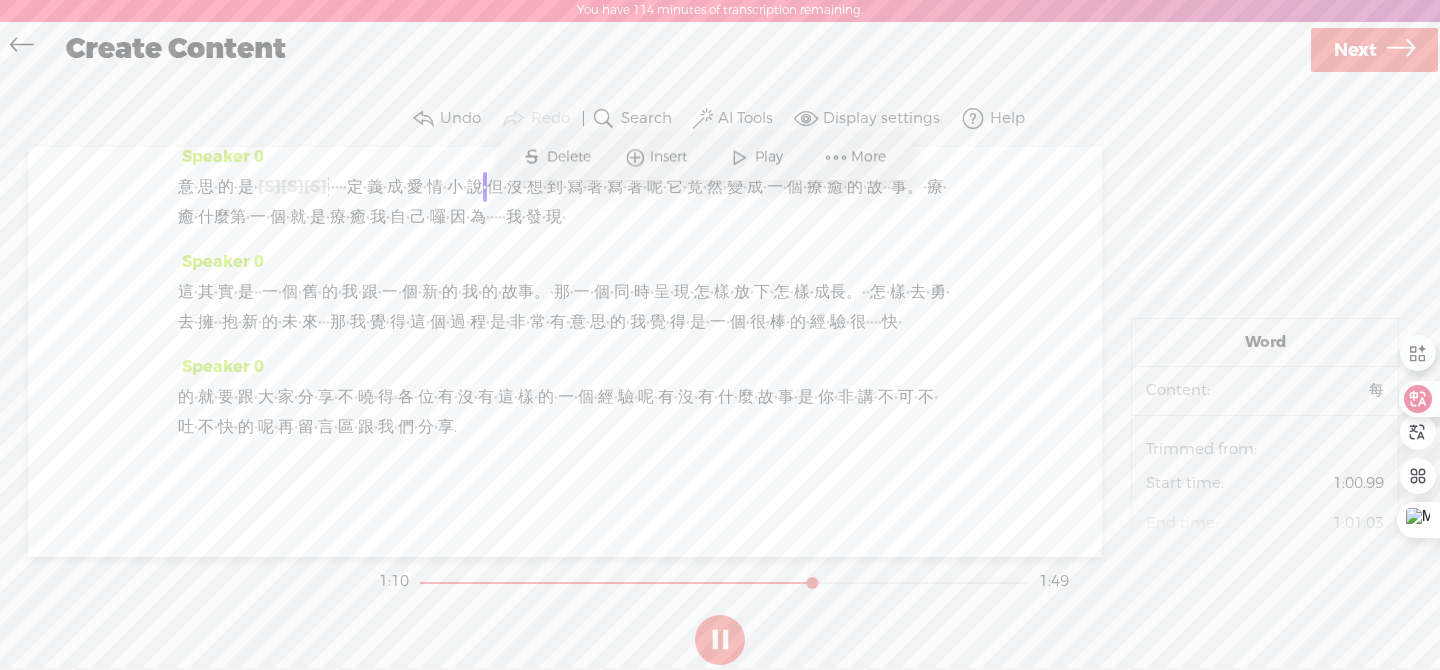 click on "Play" at bounding box center (771, 157) 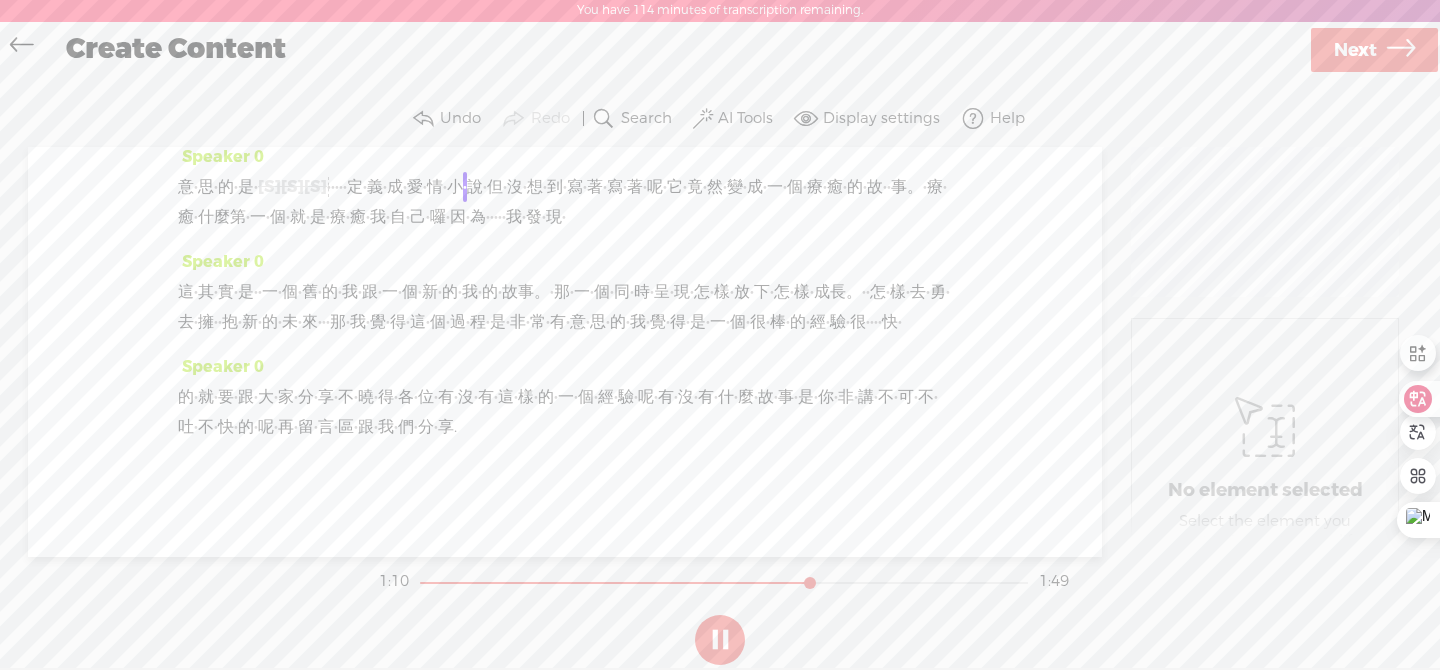 click on "[S]" at bounding box center [315, 186] 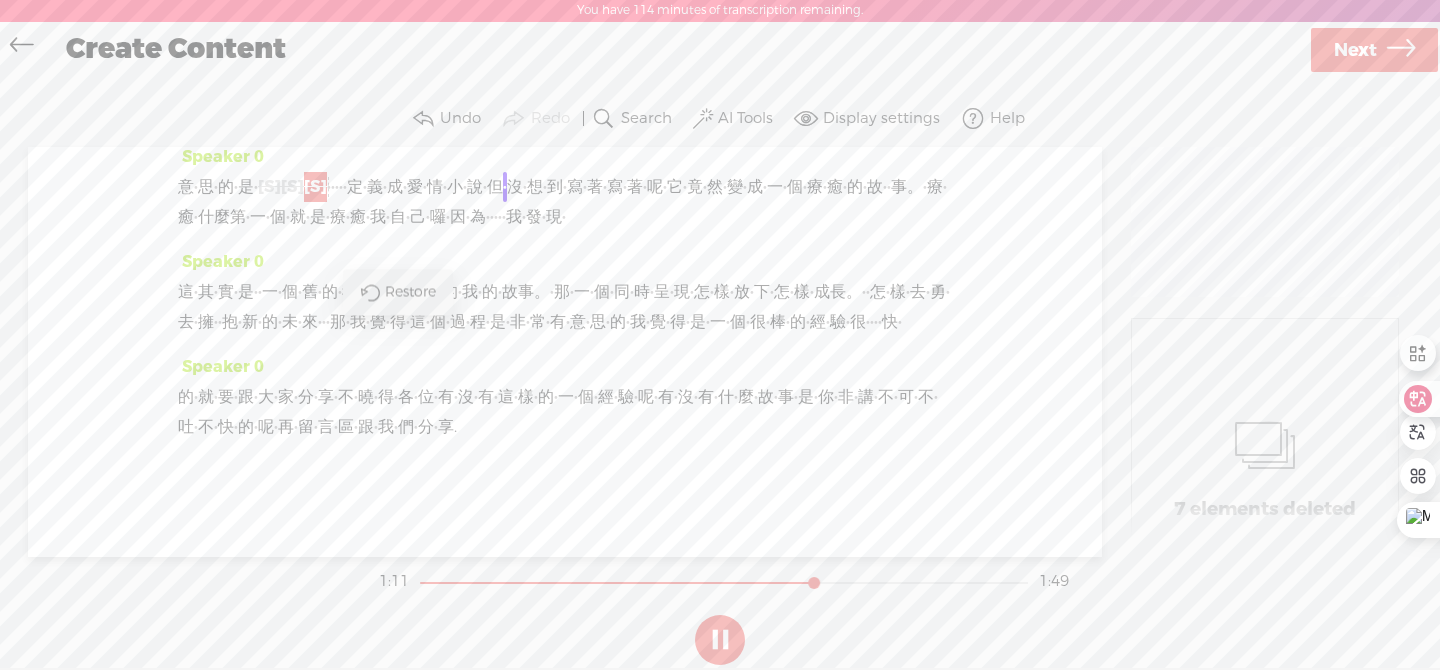 click on "Restore" at bounding box center (413, 292) 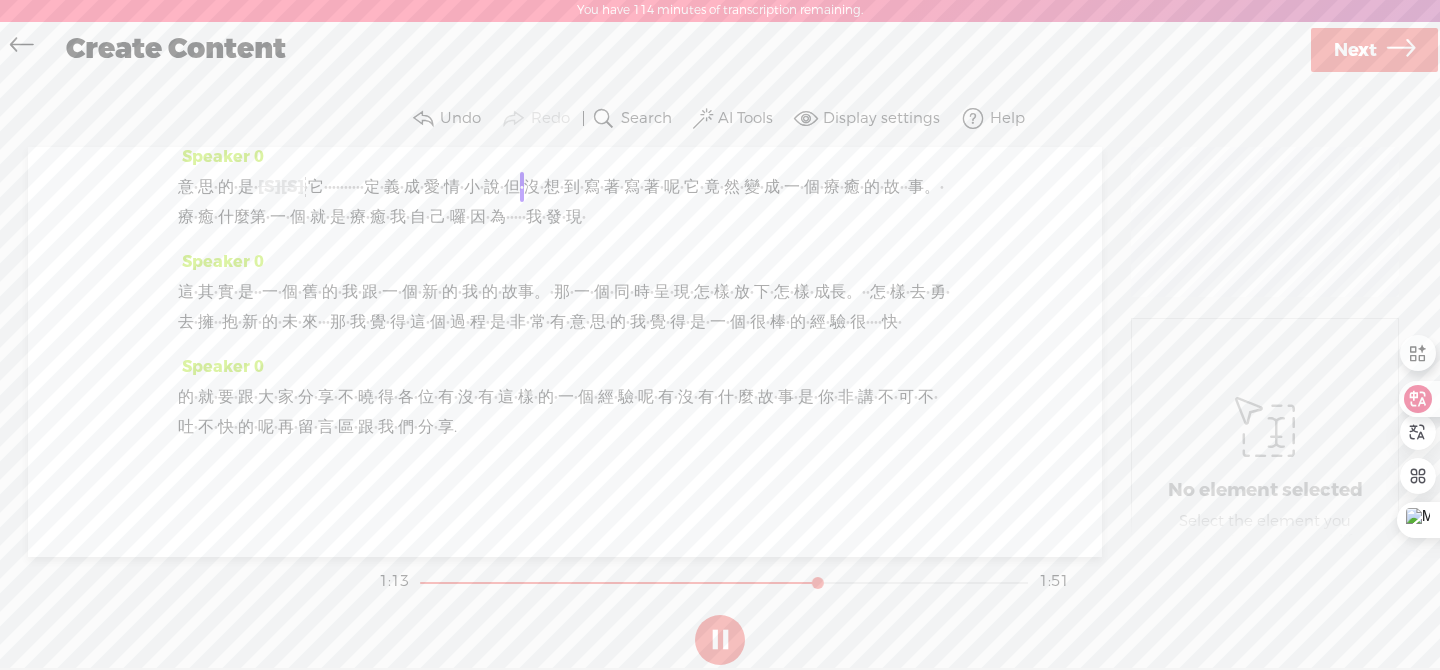 scroll, scrollTop: 768, scrollLeft: 0, axis: vertical 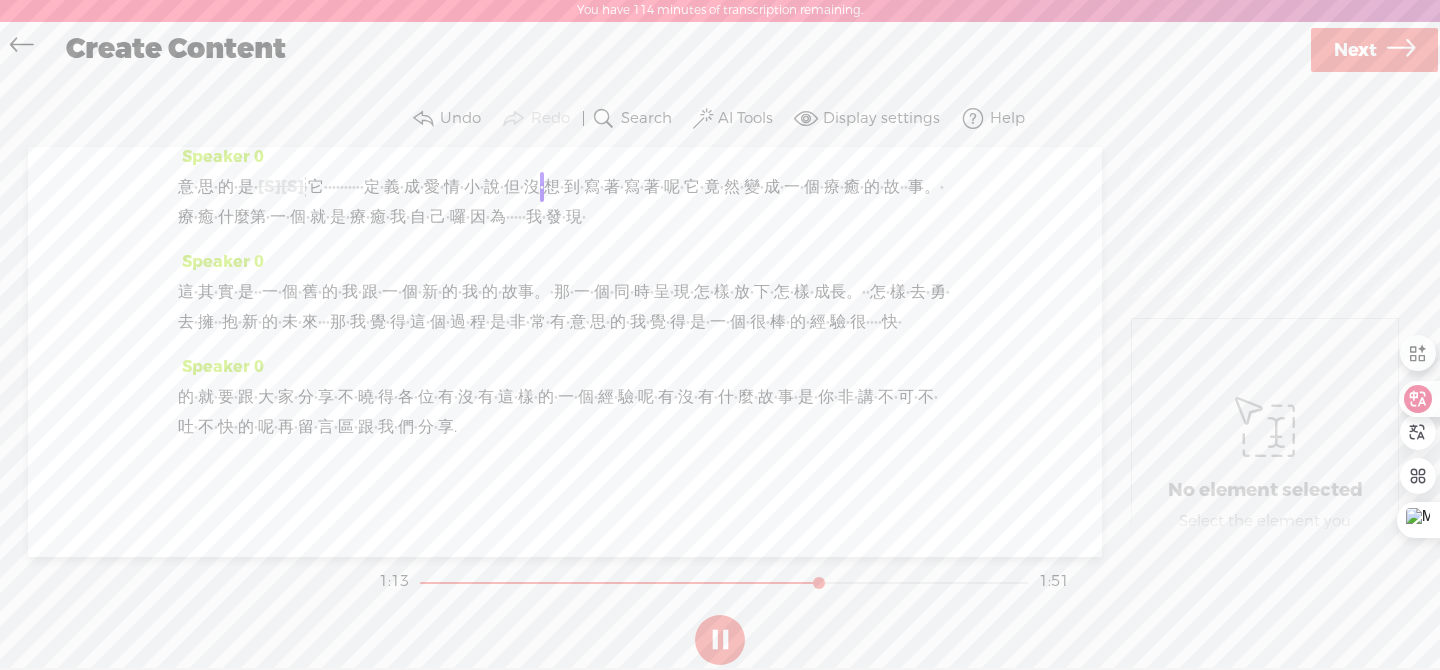 click on "的" at bounding box center (226, 187) 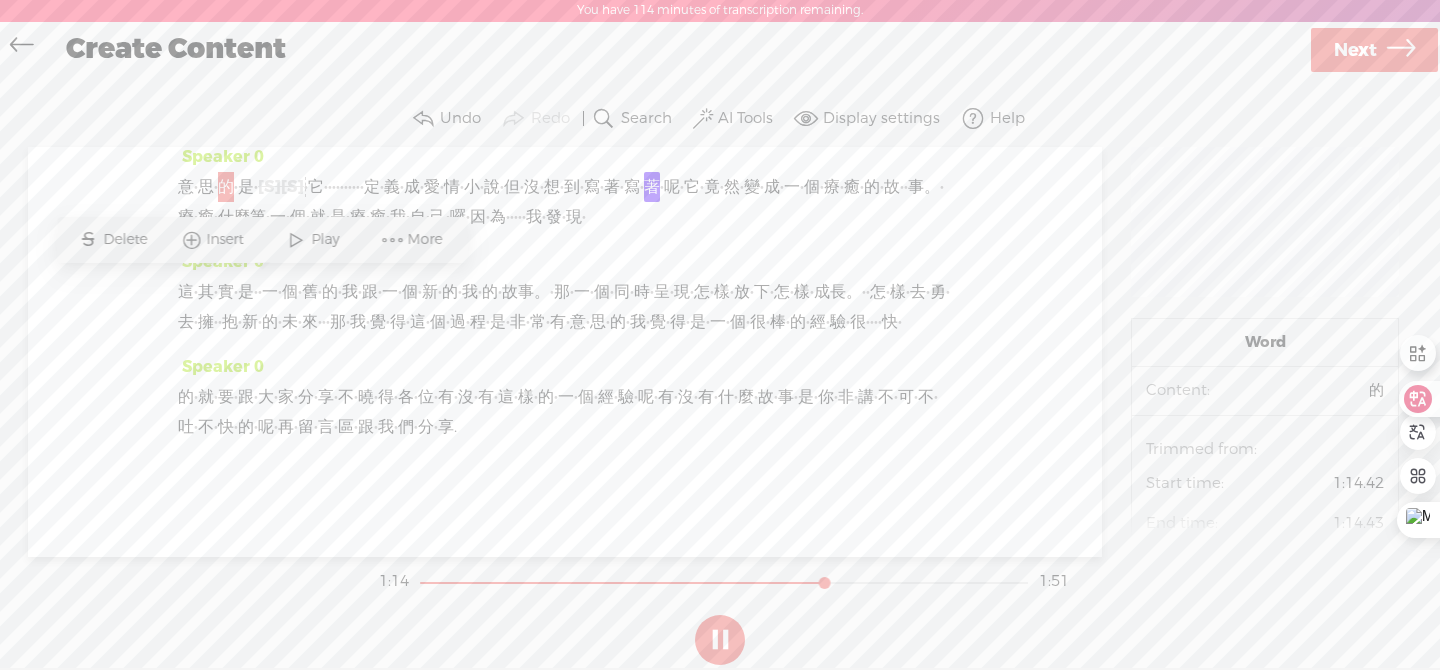 click at bounding box center [296, 240] 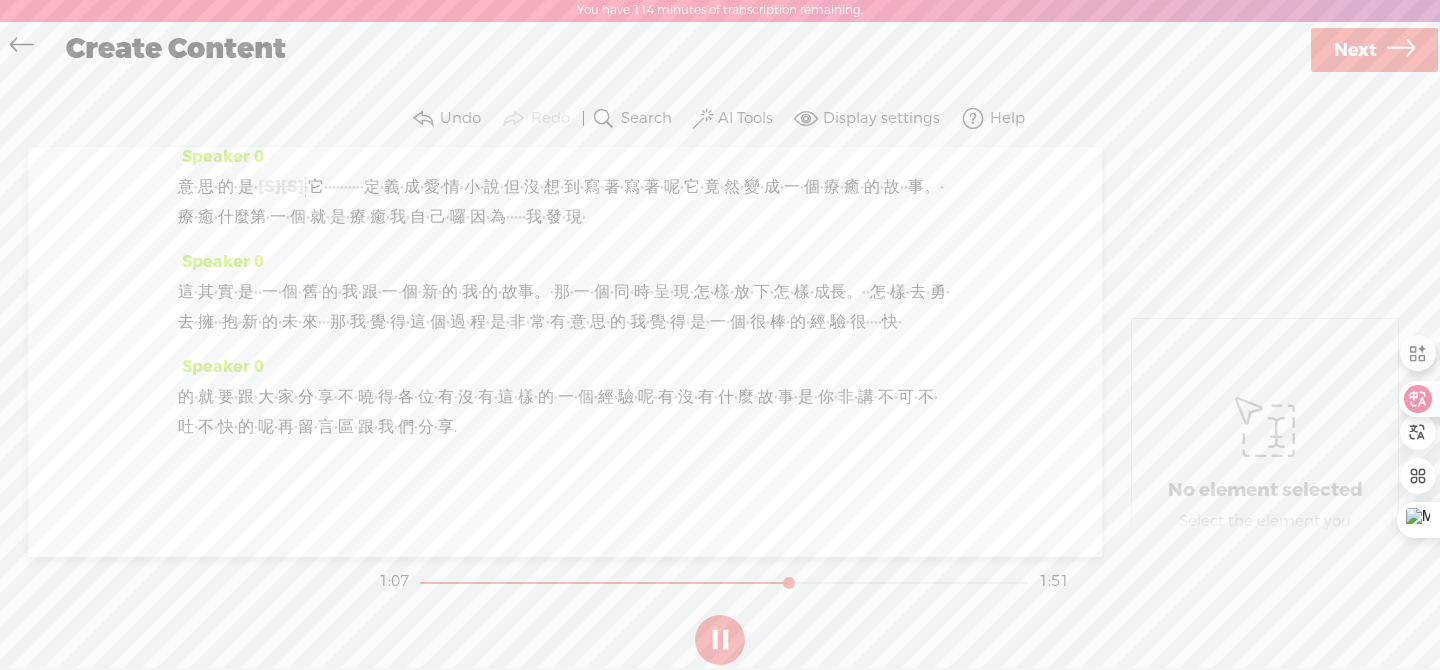 click on "Speaker 0
意
·
思
·
的
·
是
·
[S]
當   ·   初   ·   我   ·   開   ·   始   ·   寫
[S]
·   ·   ·   ·   ·   ·   的   ·   時   ·   候   ·   我   ·   只   ·   是   ·   把
·
它
·
·
·
·
·
·
·
·
·
·
定
·
義
·
成
·
愛
·
情
·
小
·
說
·
但
·
沒
·
想
·" at bounding box center (565, 194) 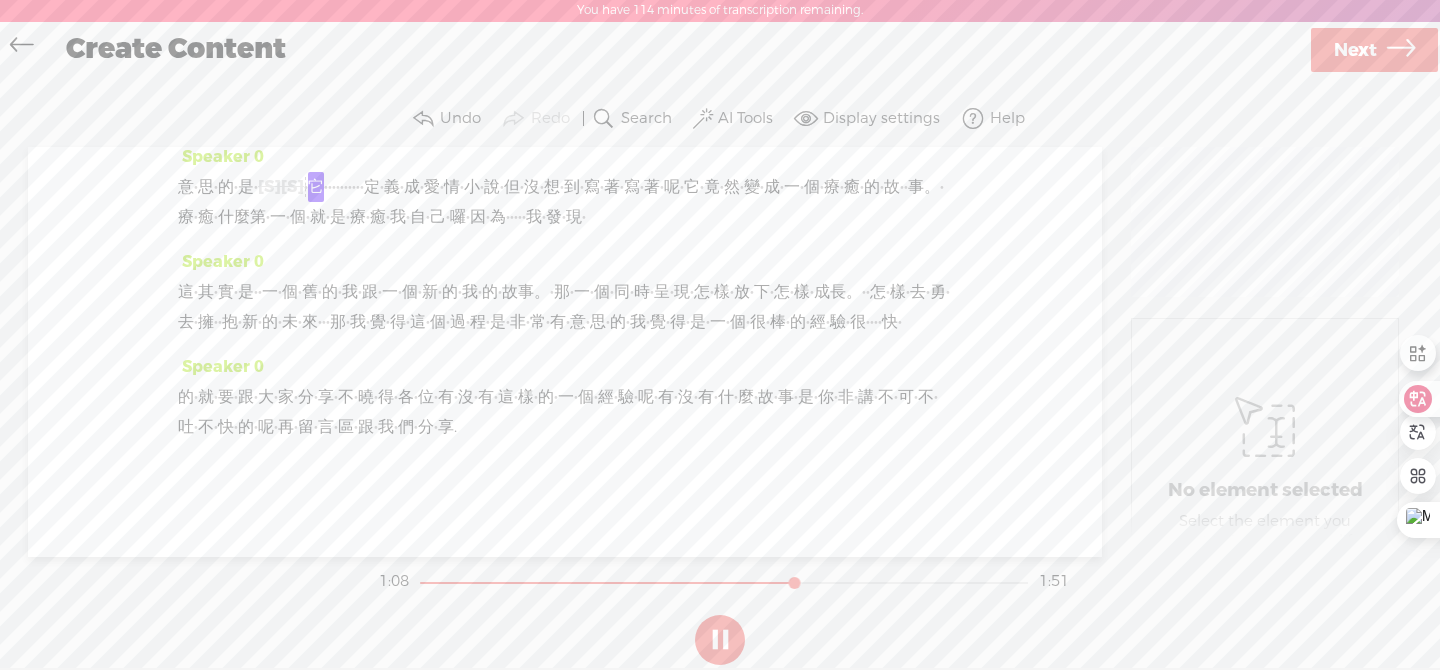 click on "程" at bounding box center (519, 112) 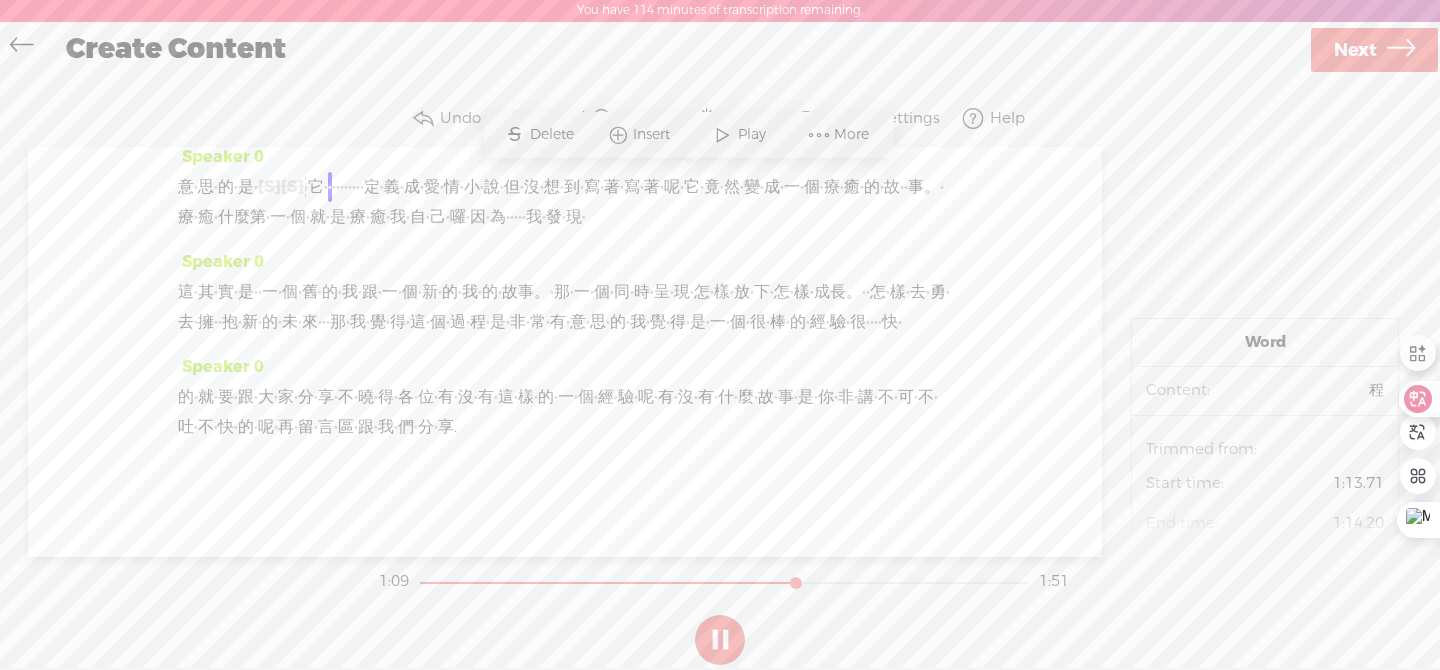 click on "Play" at bounding box center (754, 135) 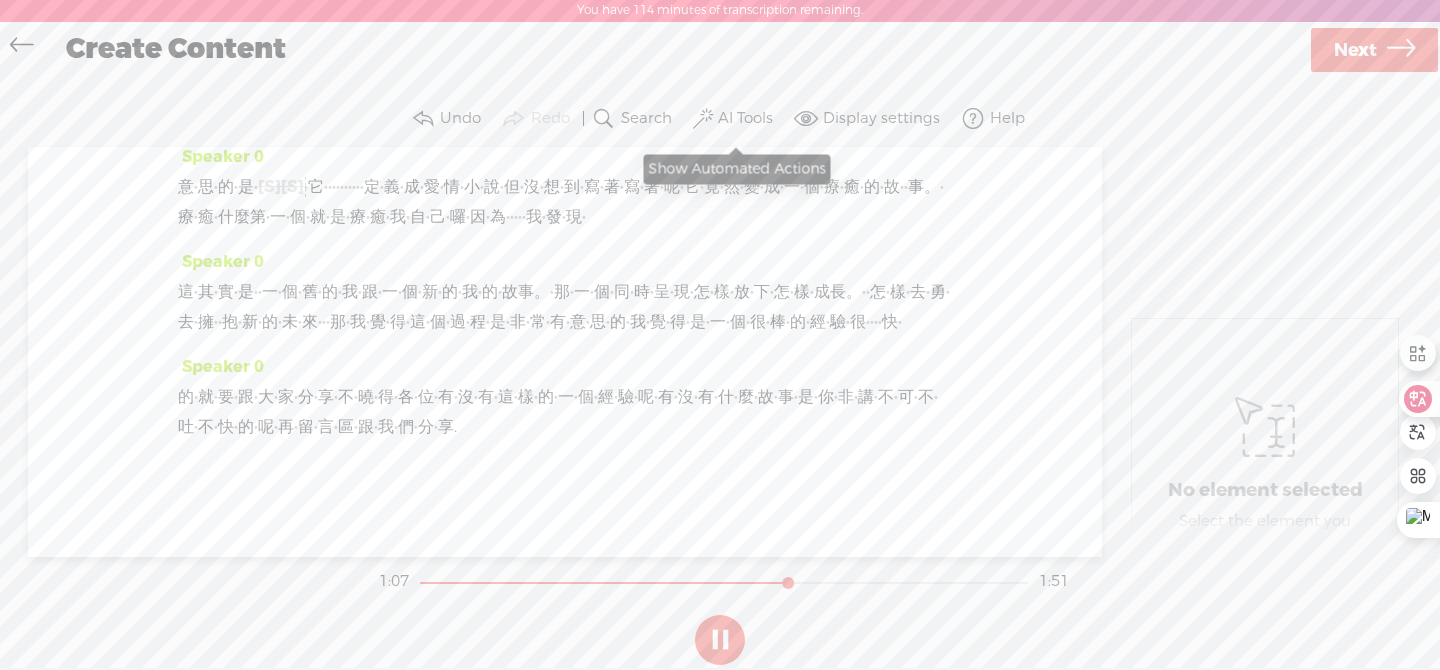 scroll, scrollTop: 700, scrollLeft: 0, axis: vertical 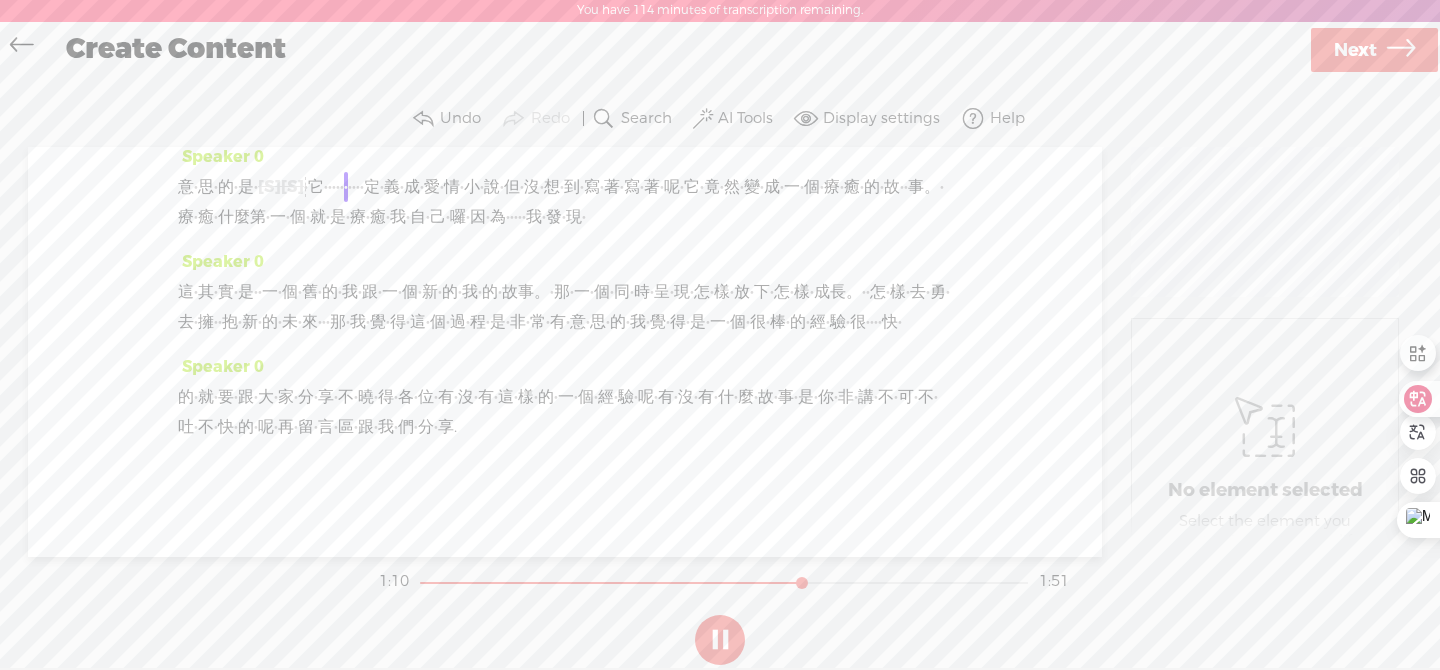 click on "·" at bounding box center [457, 112] 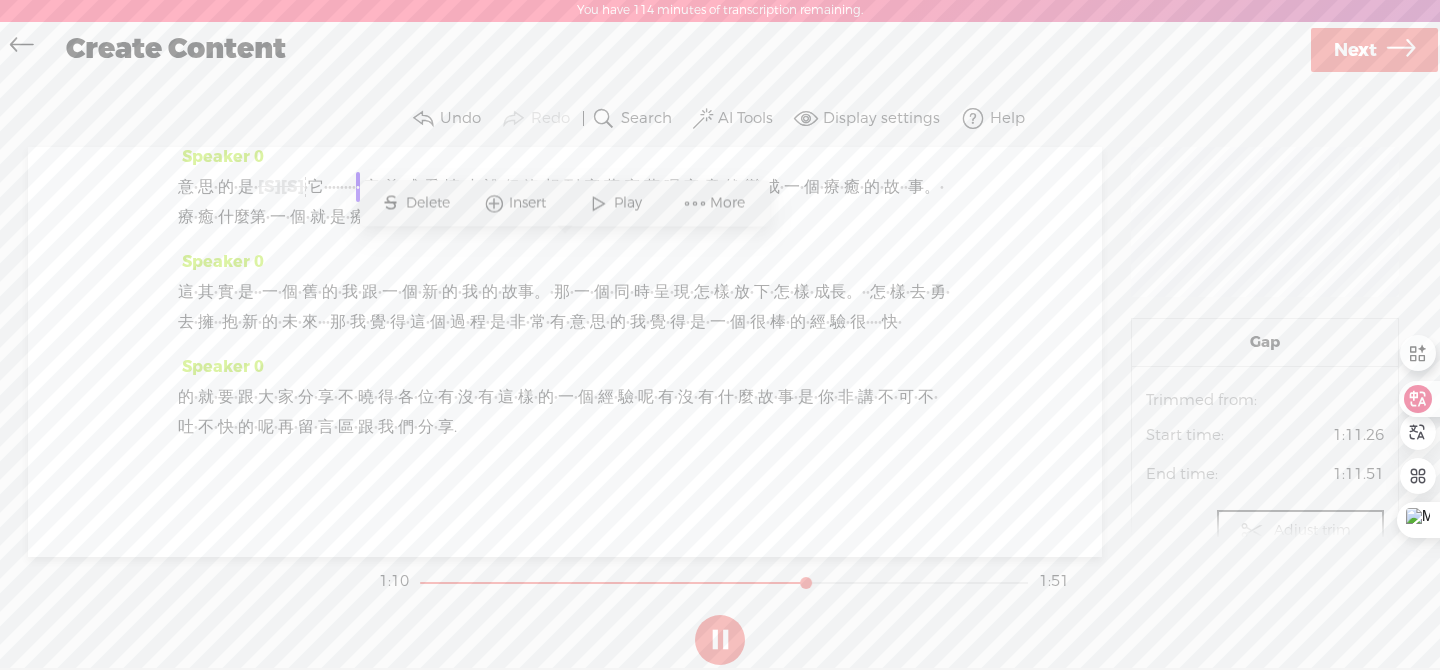 click at bounding box center (599, 203) 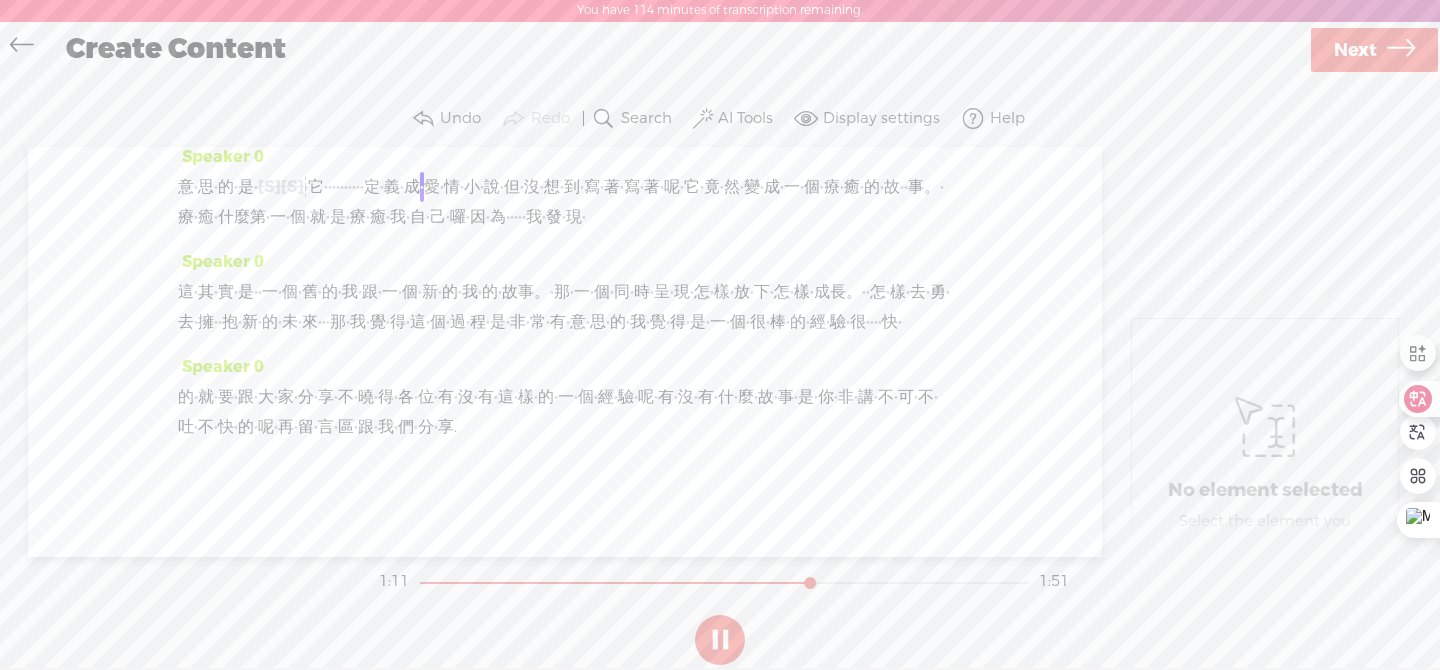 click on "意
·
思
·
的
·
是
·
[S]
當   ·   初   ·   我   ·   開   ·   始   ·   寫
[S]
·   ·   ·   ·   ·   ·   的   ·   時   ·   候   ·   我   ·   只   ·   是   ·   把
·
它
·
·
·
·
·
·
·
·
·
·
定
·
義
·
成
·
愛
·
情
·
小
·
說
·
但
·
沒
·
想
·
到" at bounding box center (565, 202) 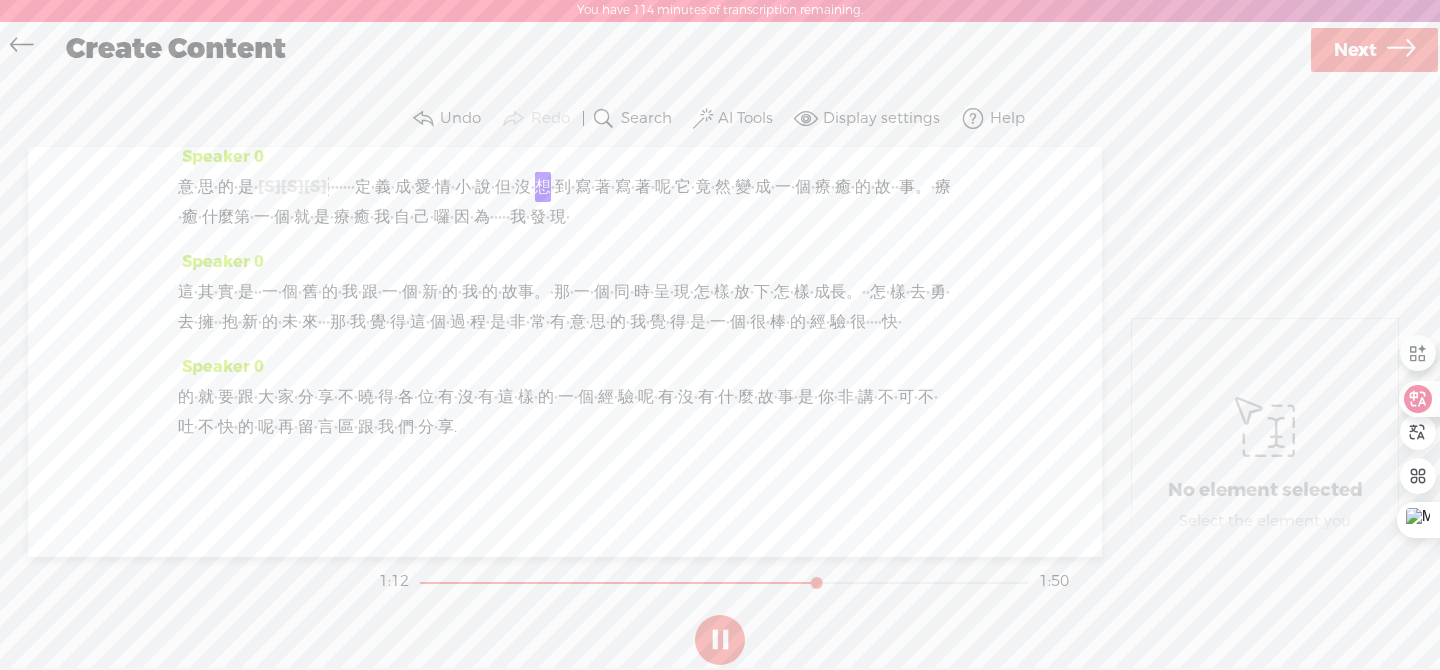 click on "是" at bounding box center [246, 187] 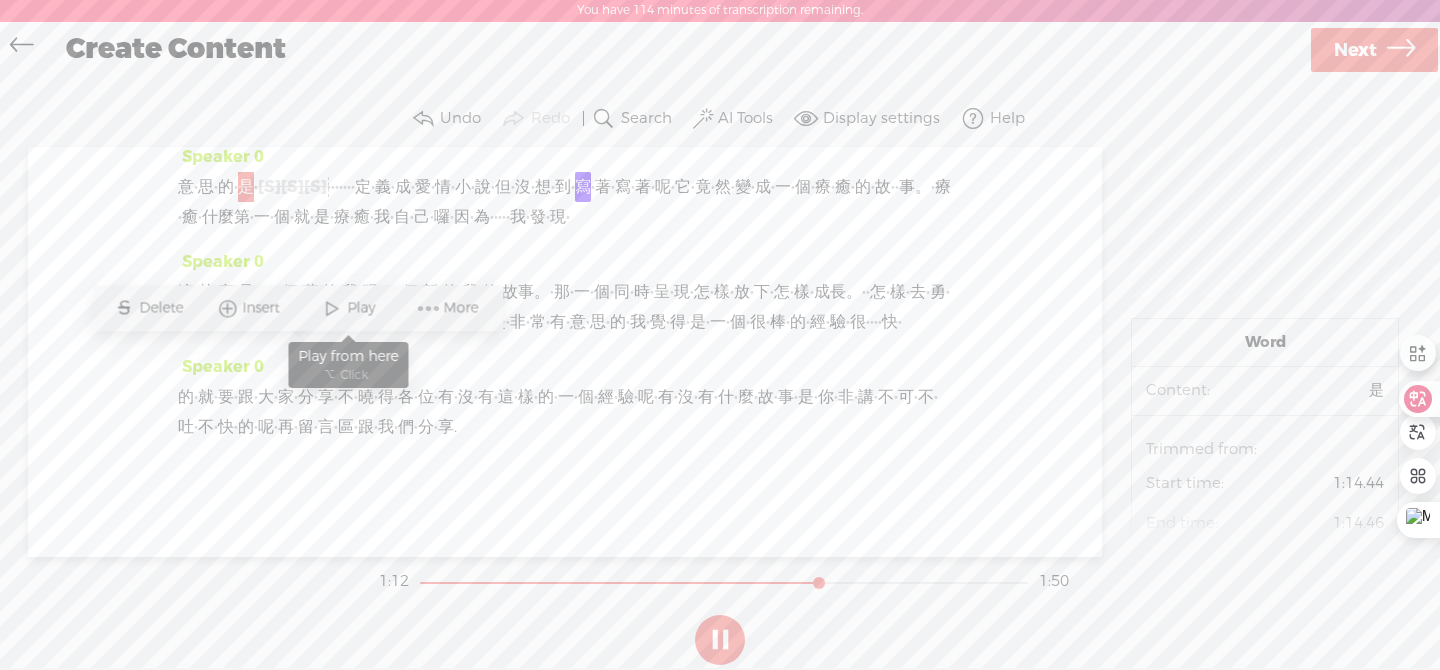 click at bounding box center (332, 308) 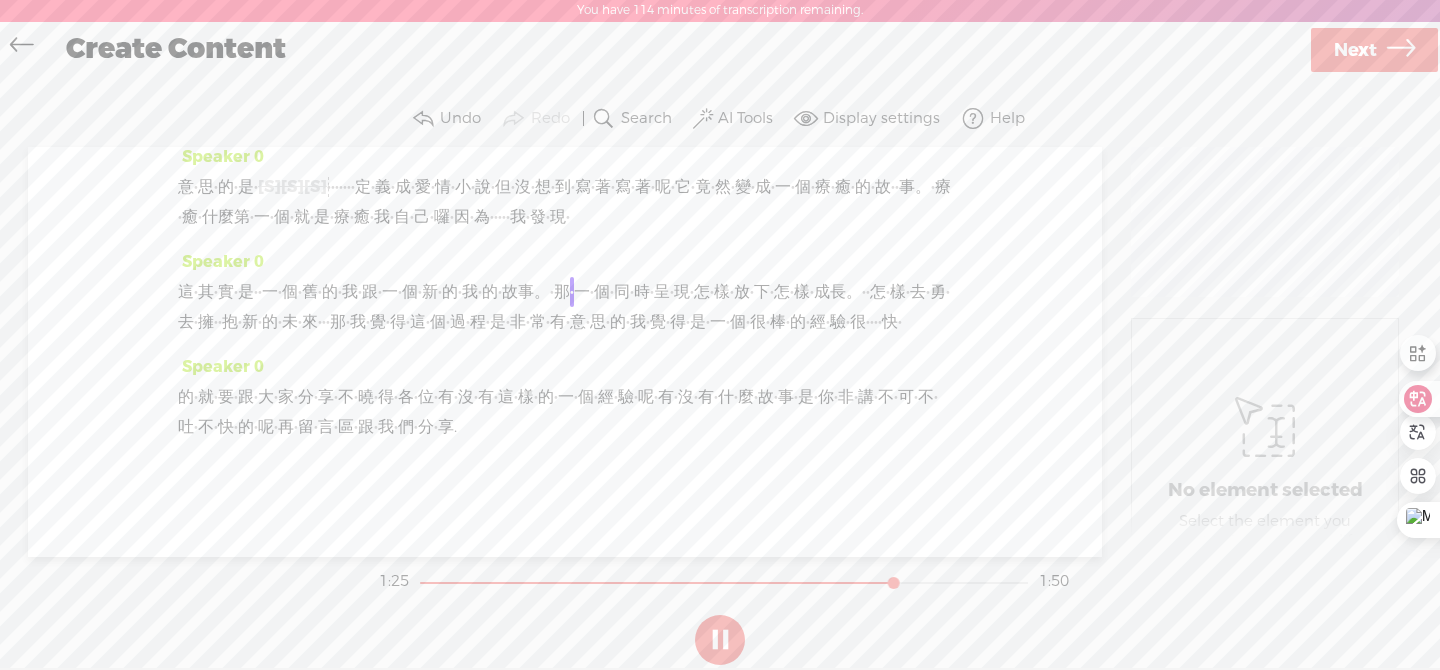 scroll, scrollTop: 930, scrollLeft: 0, axis: vertical 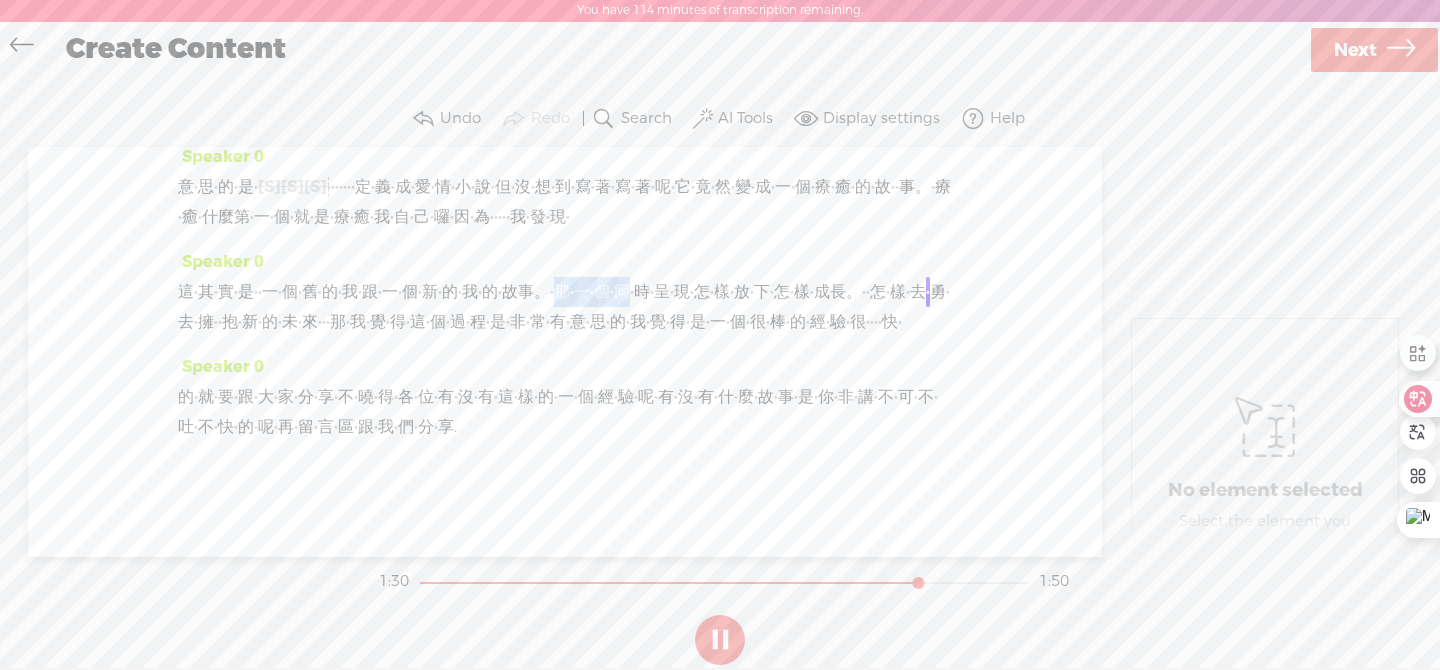 drag, startPoint x: 834, startPoint y: 254, endPoint x: 221, endPoint y: 294, distance: 614.30365 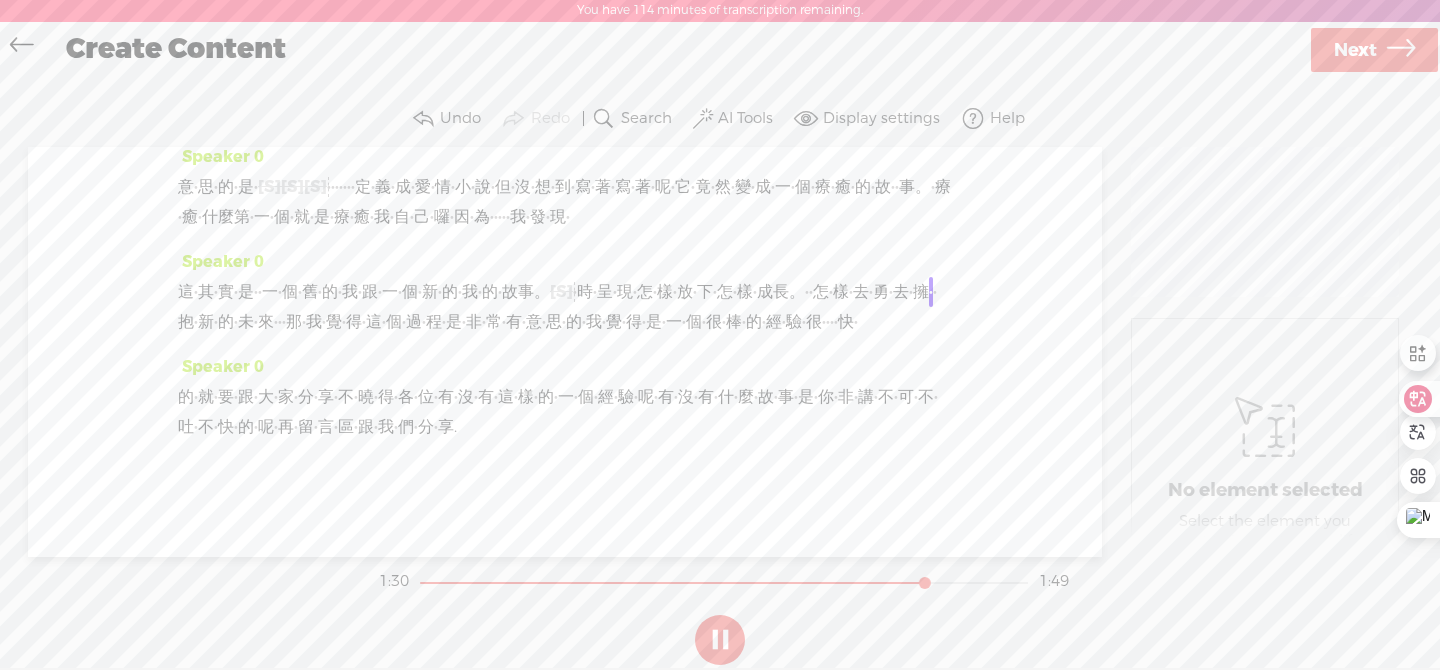 click on "·" at bounding box center [340, 292] 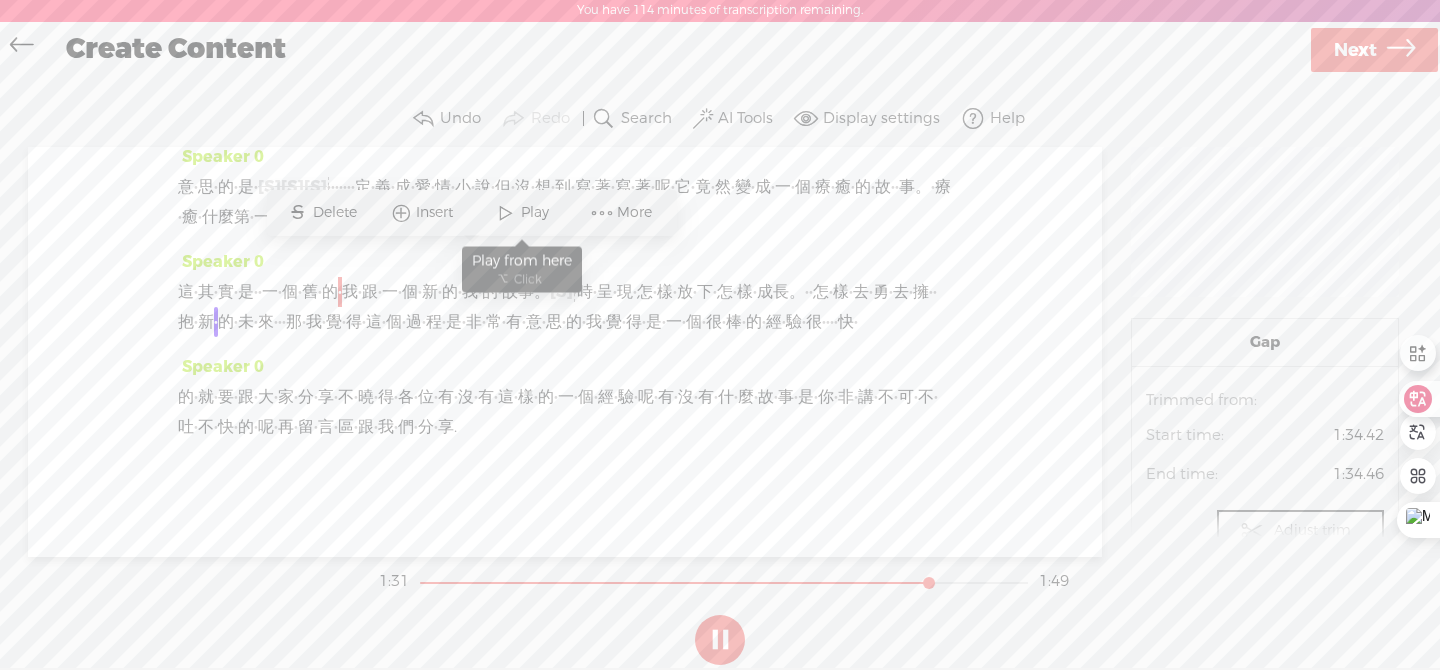 click on "Play" at bounding box center (537, 213) 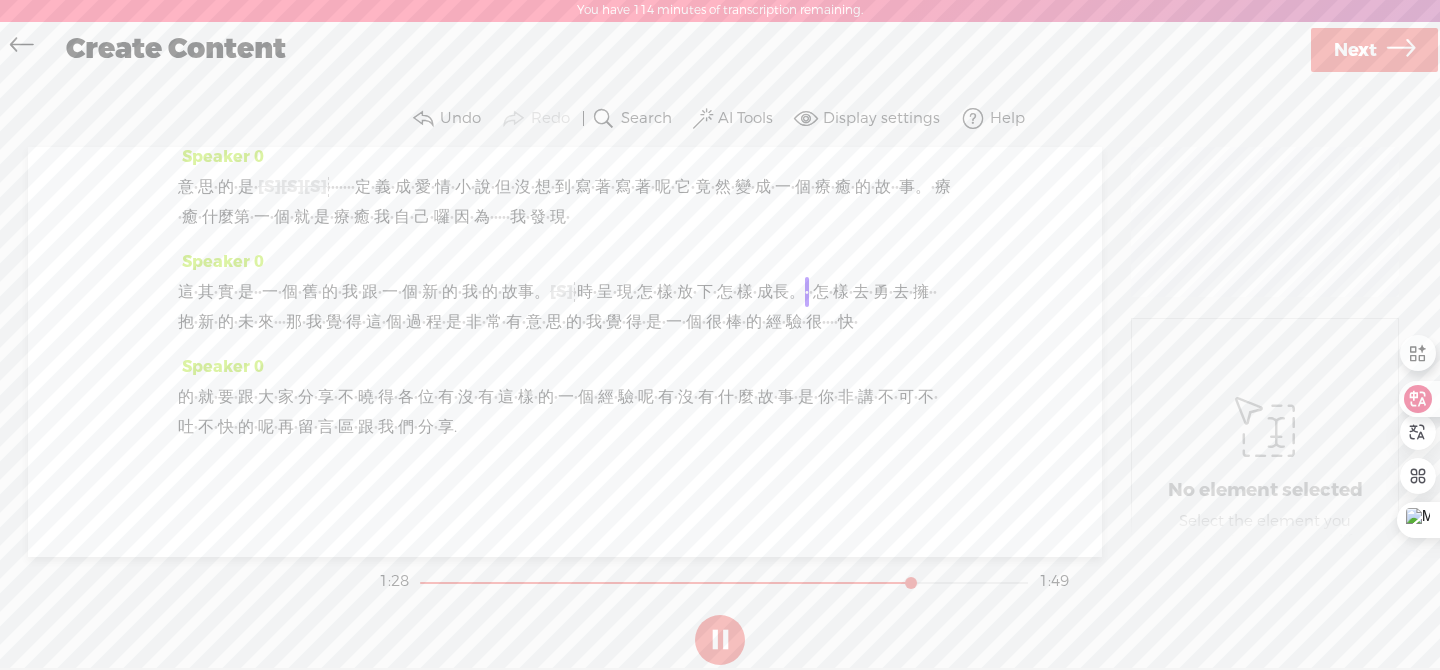 click on "·" at bounding box center (635, 292) 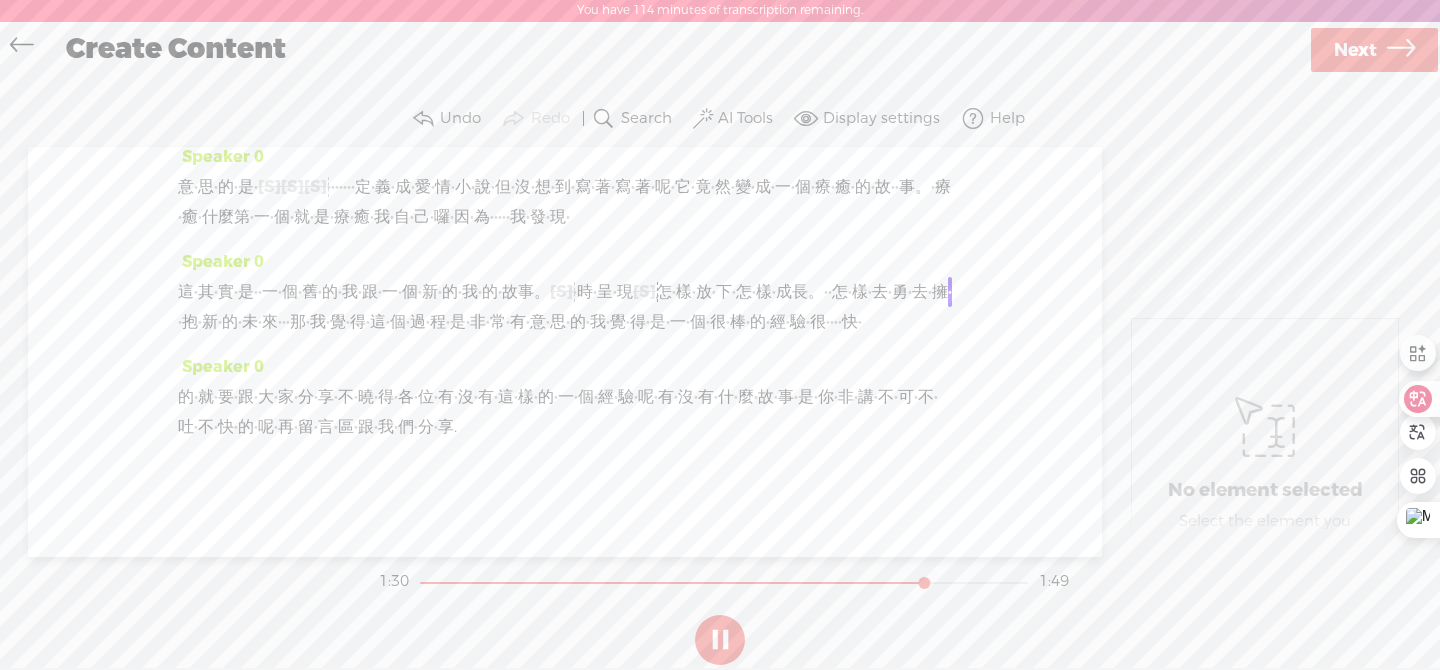 click on "的" at bounding box center (490, 292) 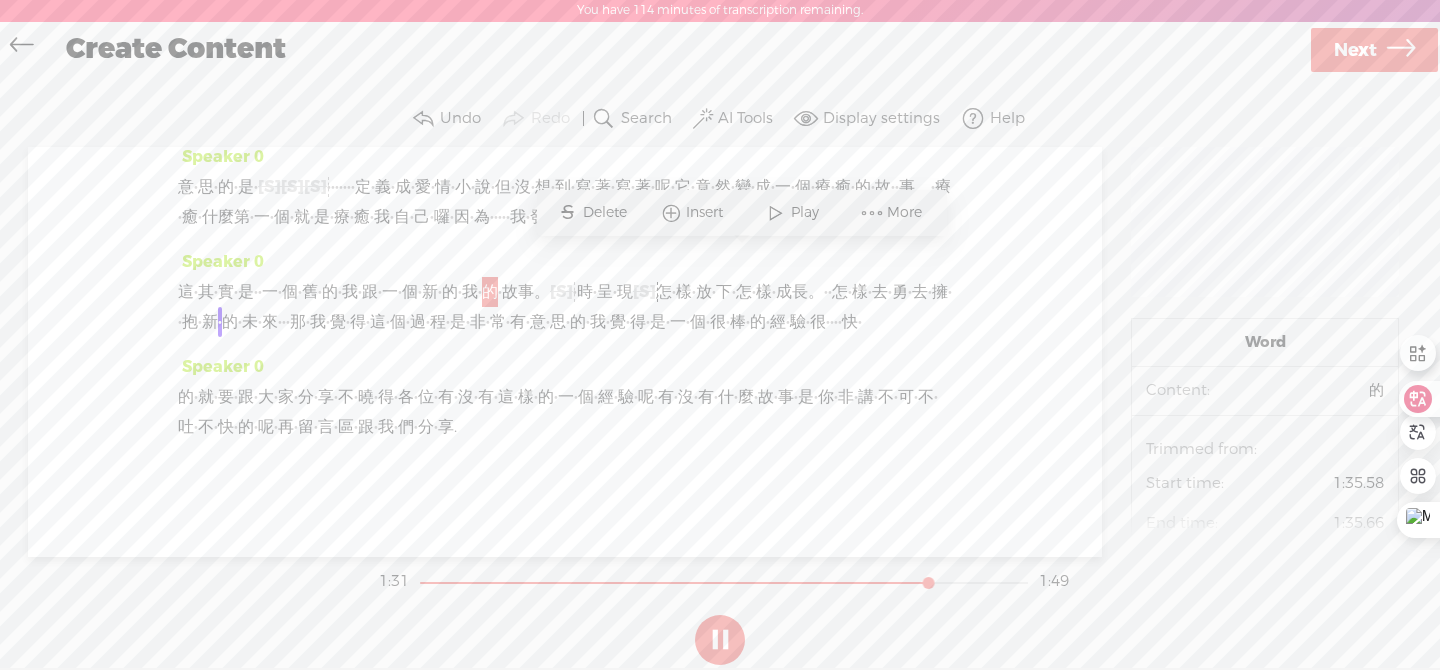 click on "Insert" at bounding box center [692, 213] 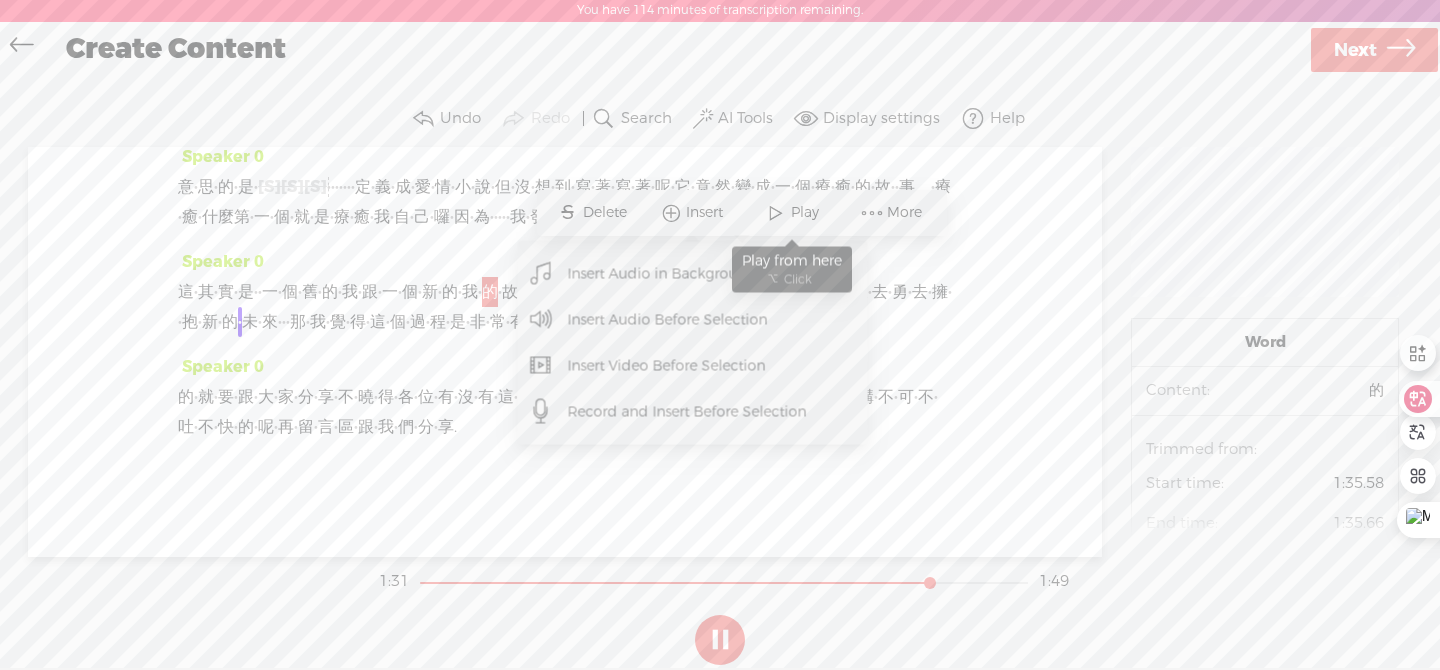 click on "Play" at bounding box center [807, 213] 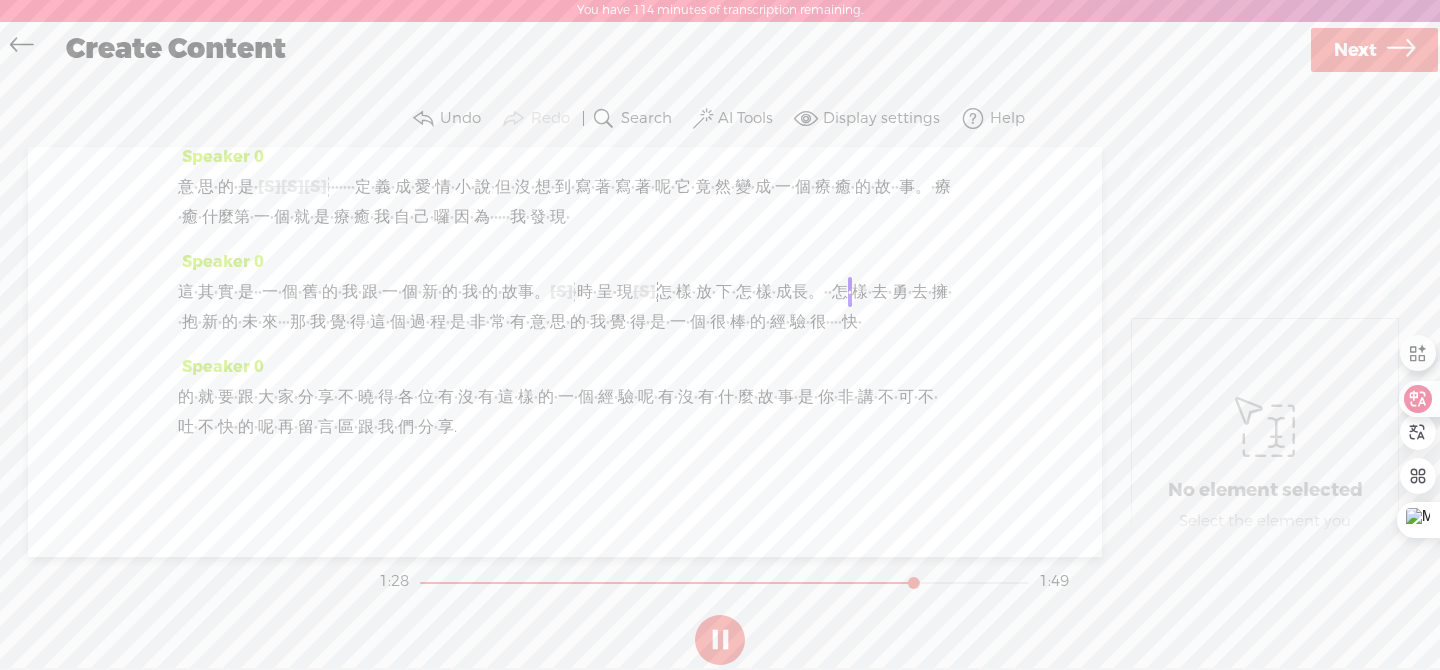 click on "怎" at bounding box center [664, 292] 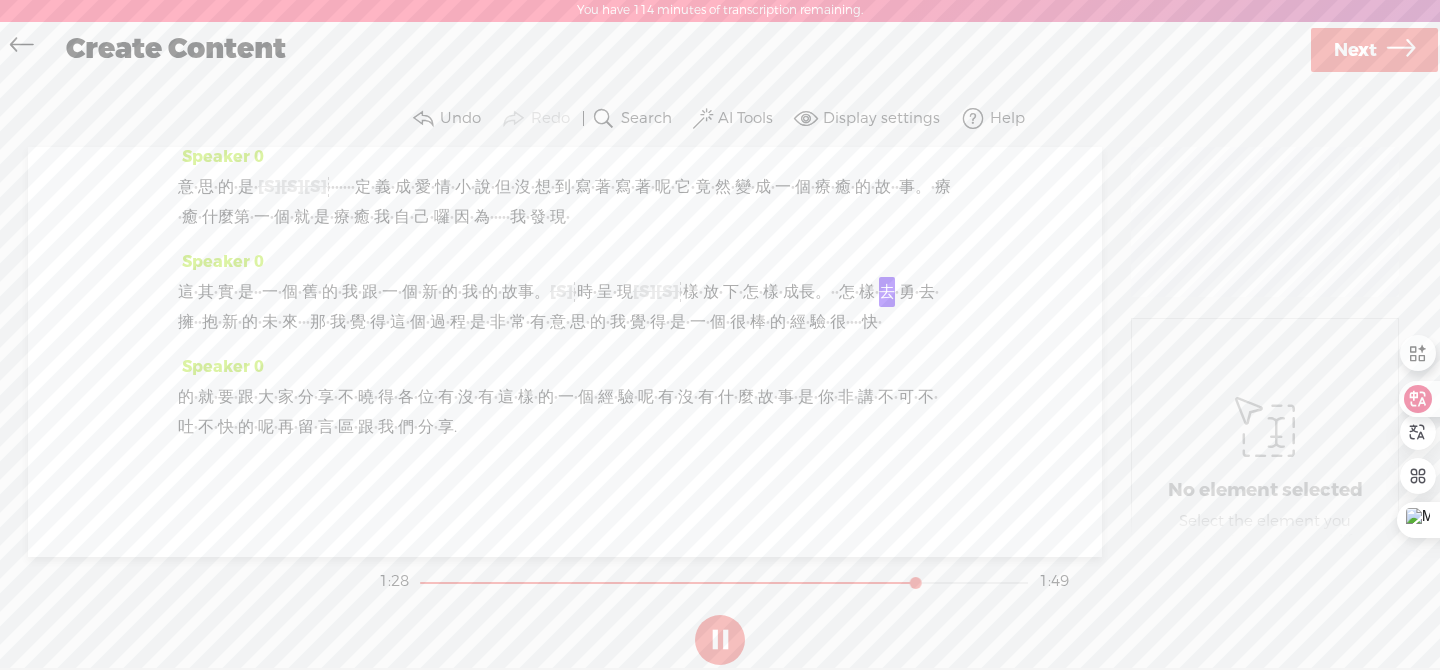click on "的" at bounding box center (450, 292) 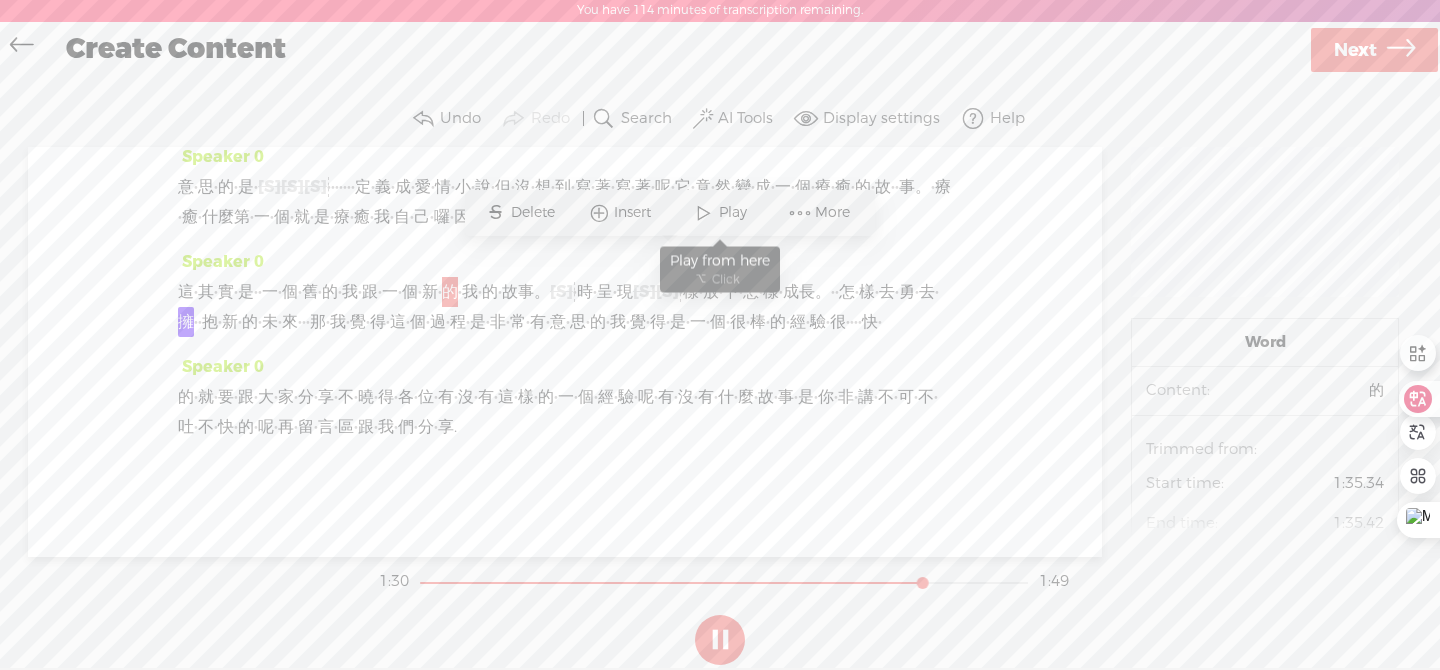 click on "Play" at bounding box center [735, 213] 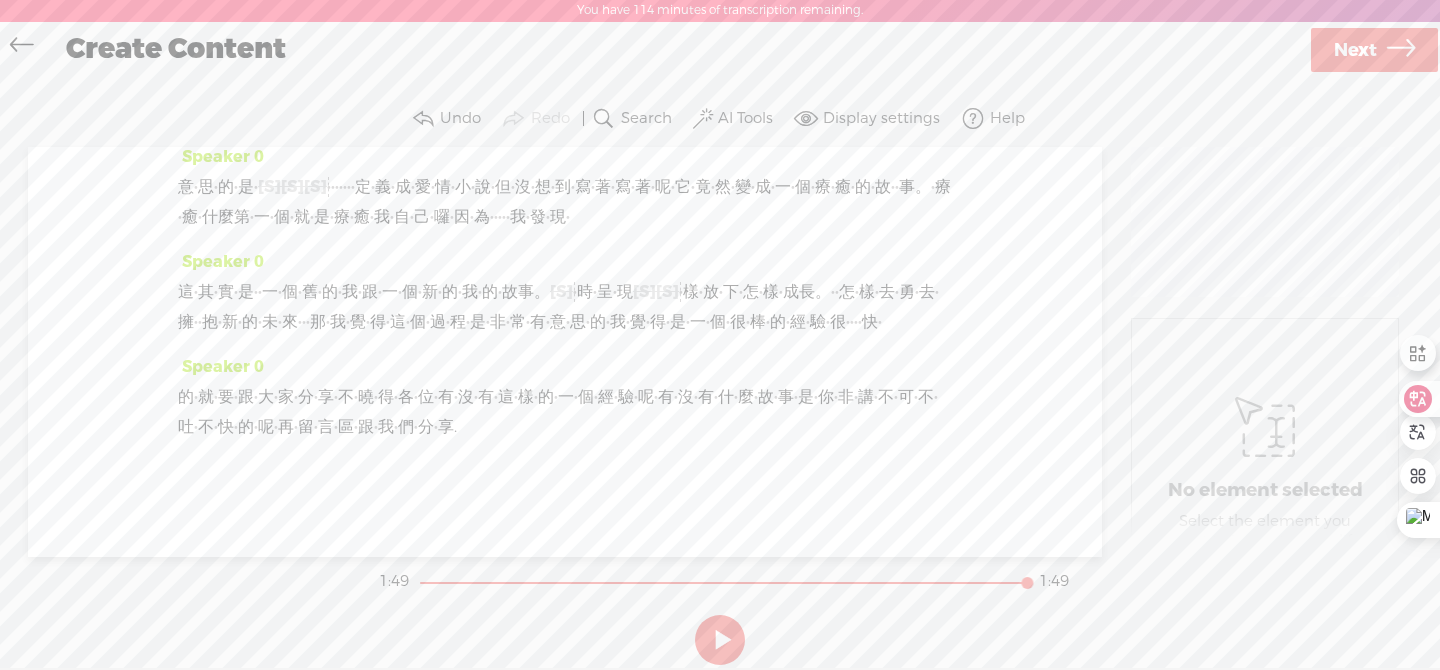 click at bounding box center (720, 640) 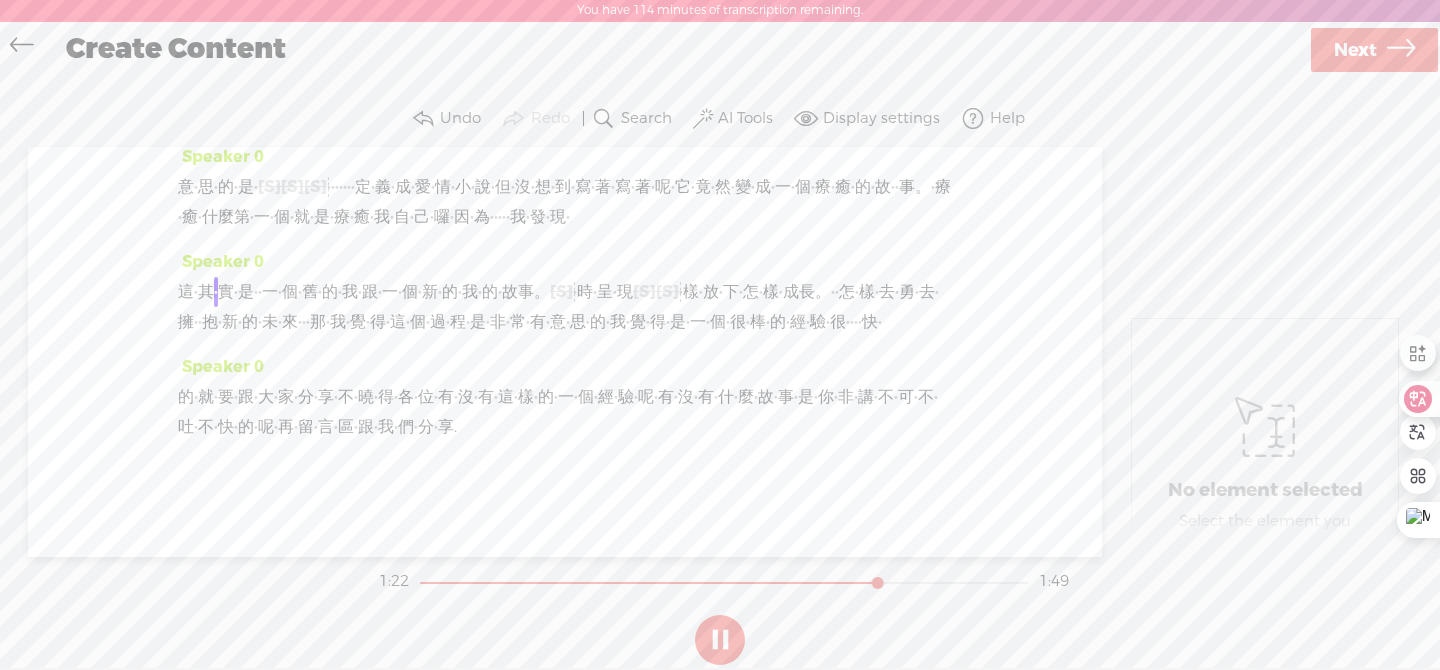 scroll, scrollTop: 940, scrollLeft: 0, axis: vertical 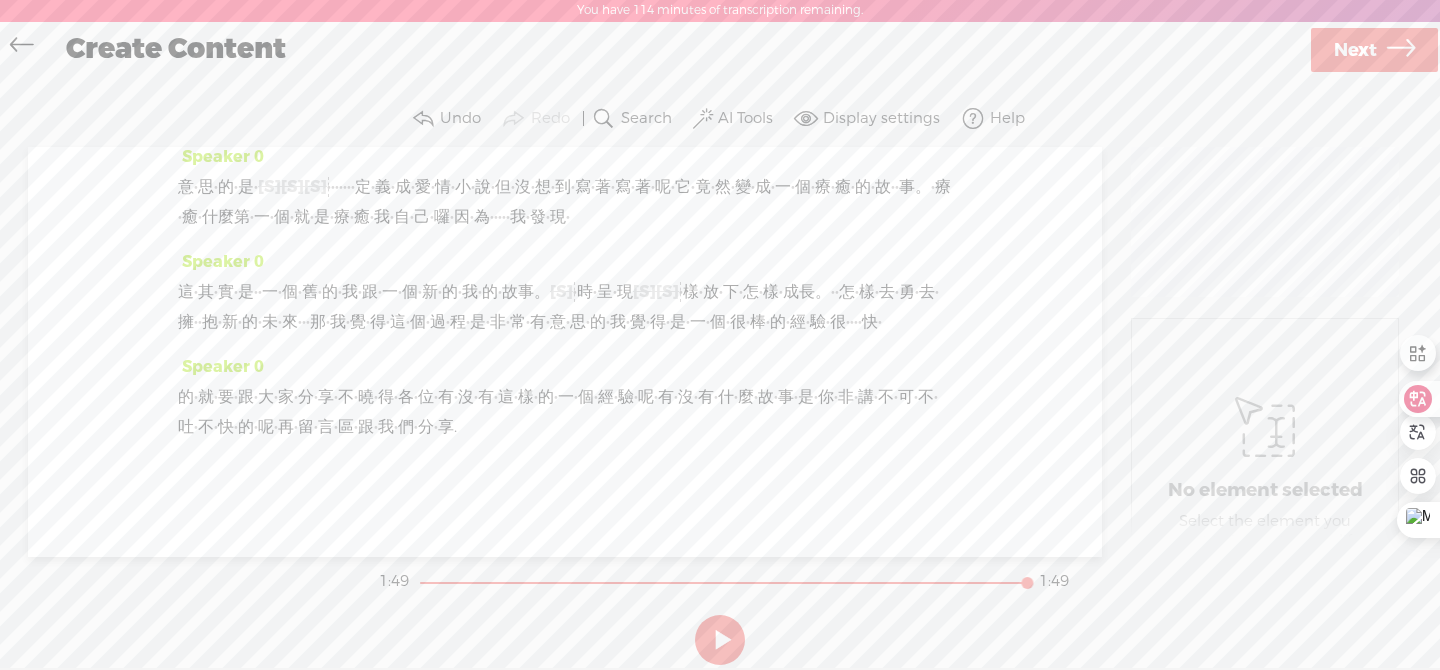 click on "Next" at bounding box center [1355, 50] 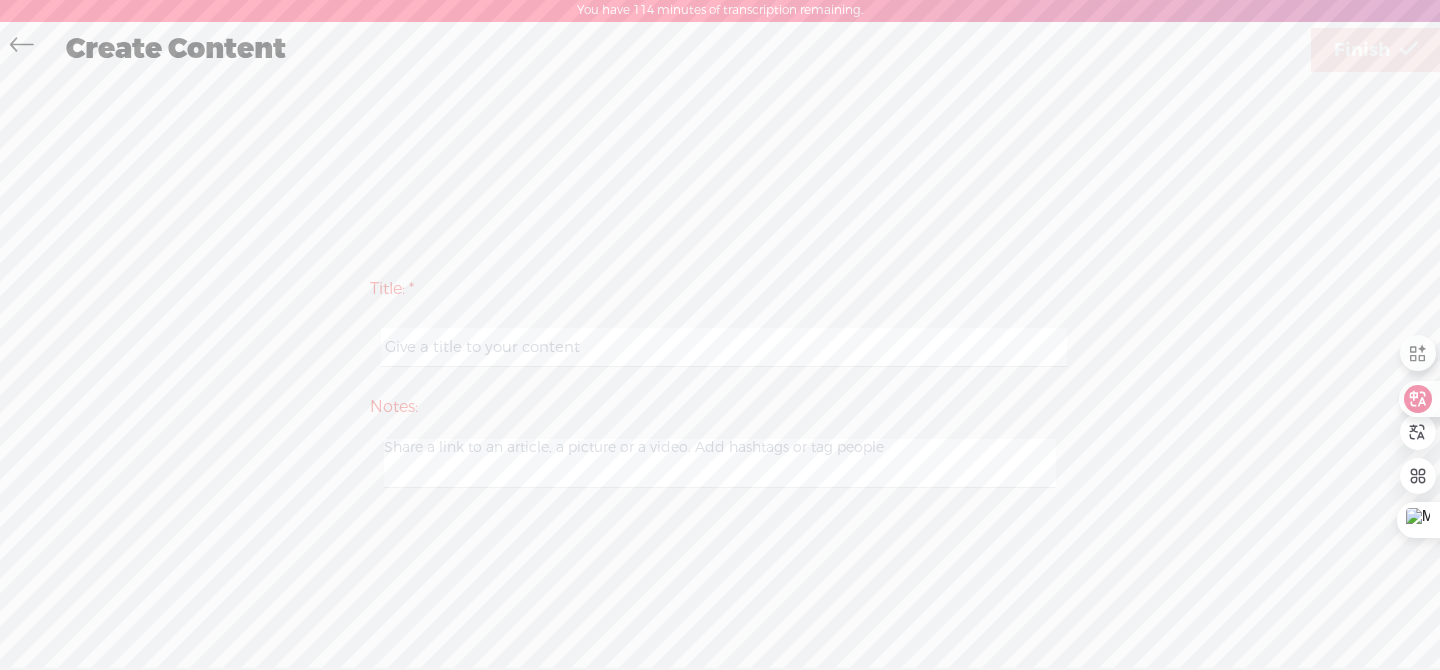click at bounding box center [723, 347] 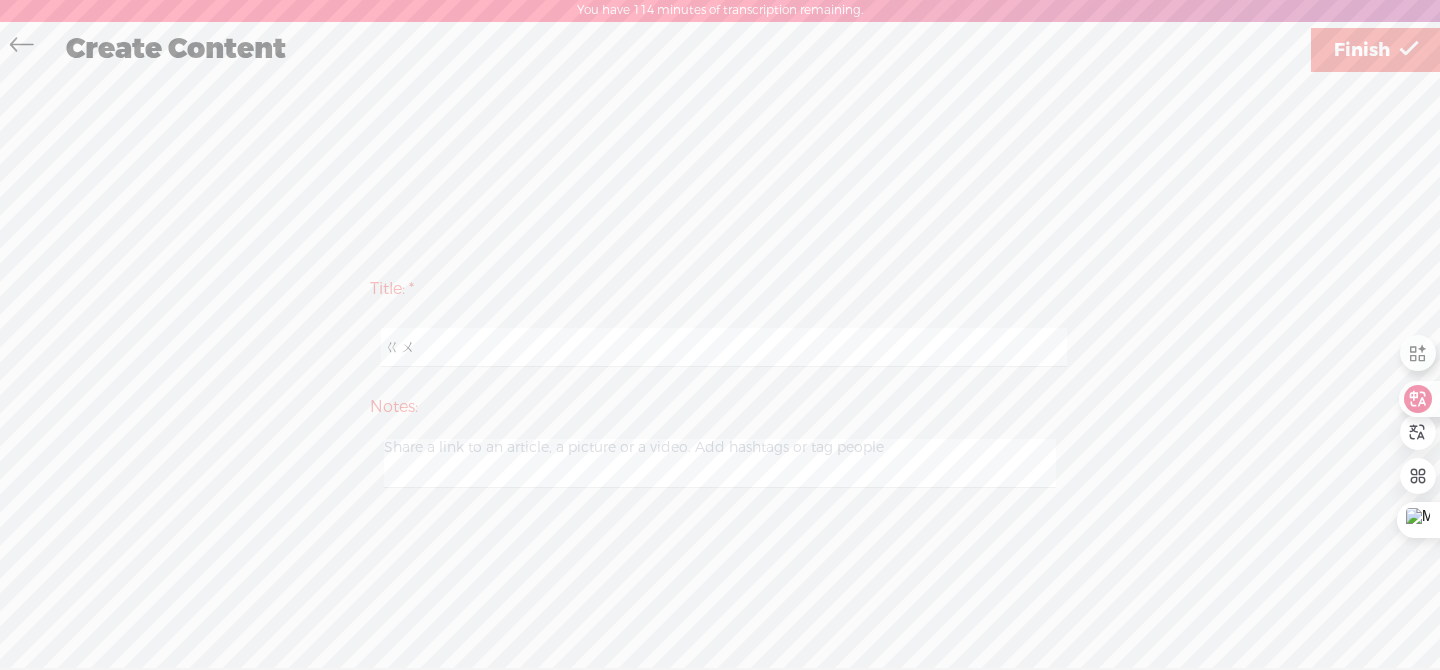 type on "故" 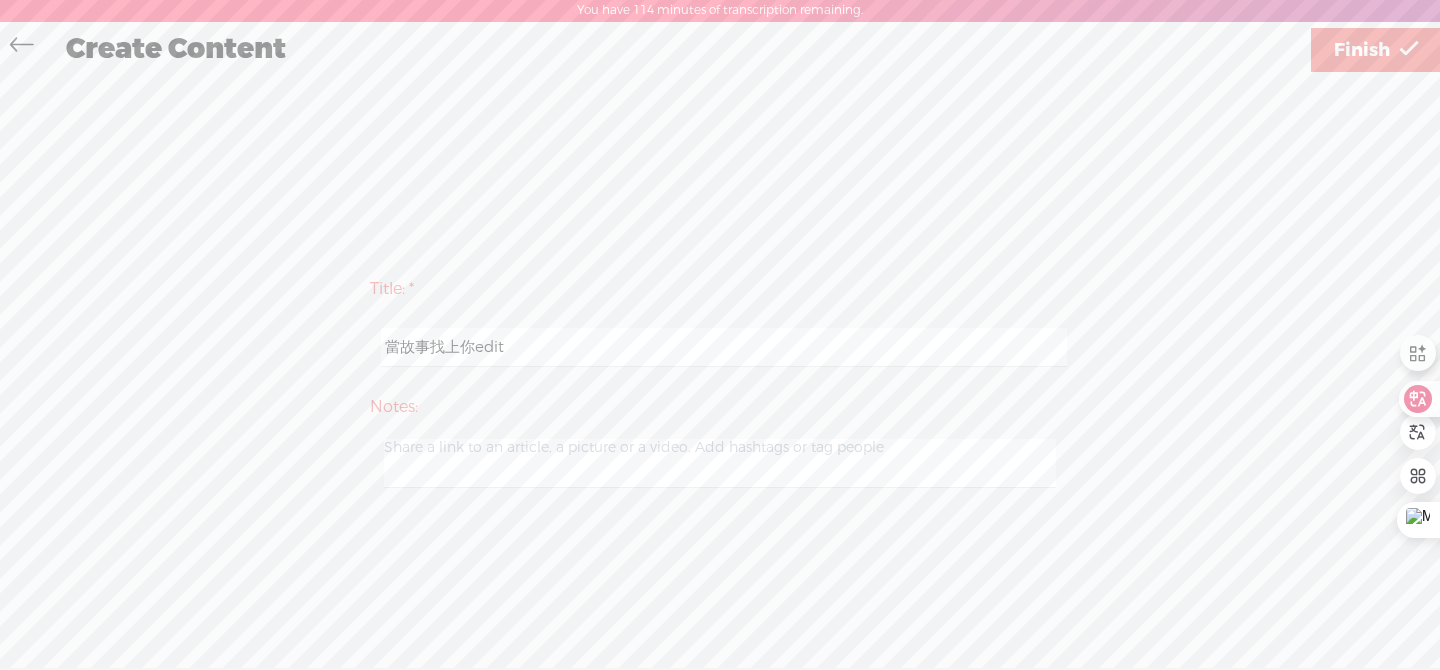 type on "當故事找上你edit" 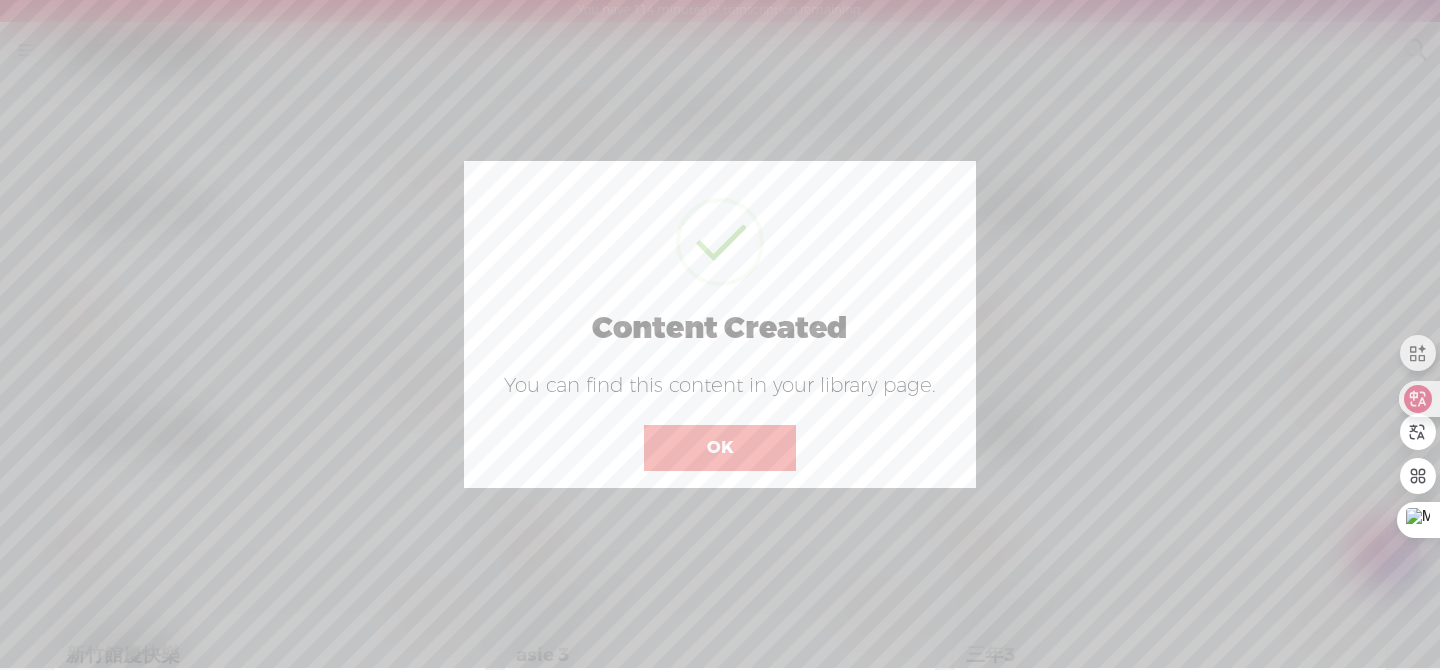 drag, startPoint x: 791, startPoint y: 426, endPoint x: 779, endPoint y: 439, distance: 17.691807 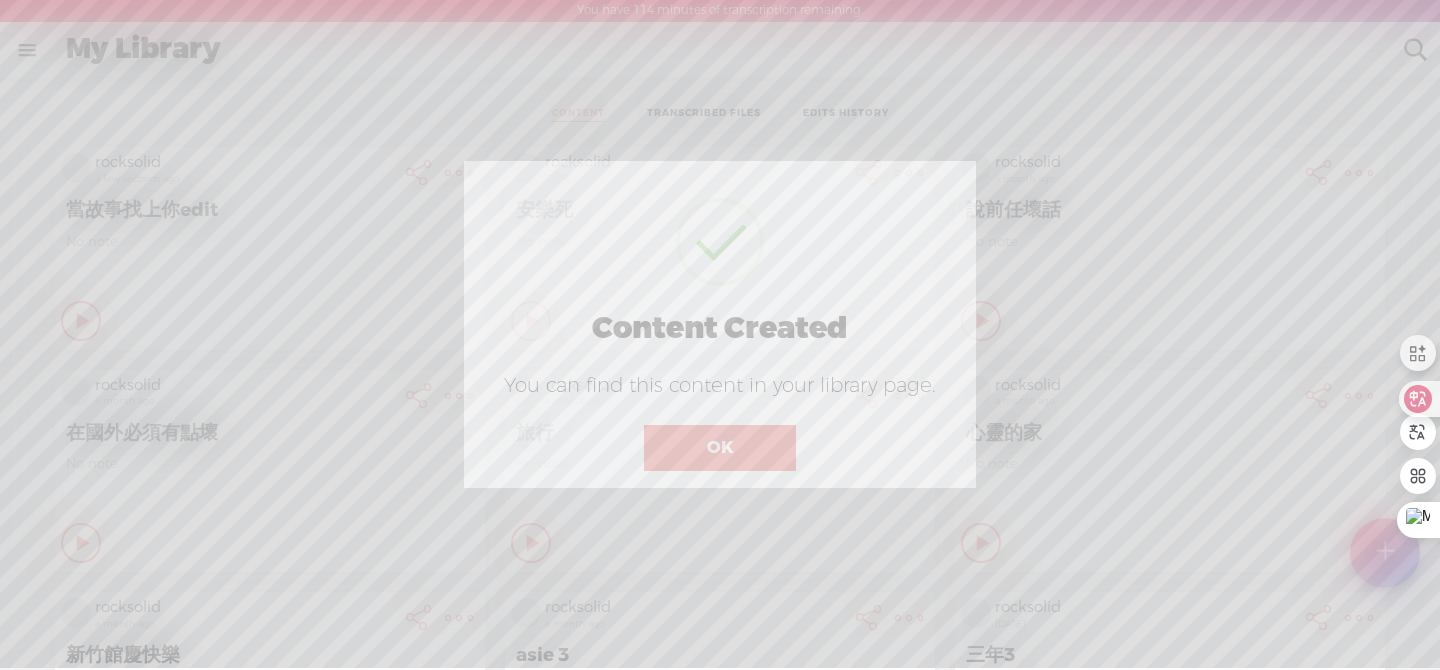 click on "旅行" at bounding box center (720, 433) 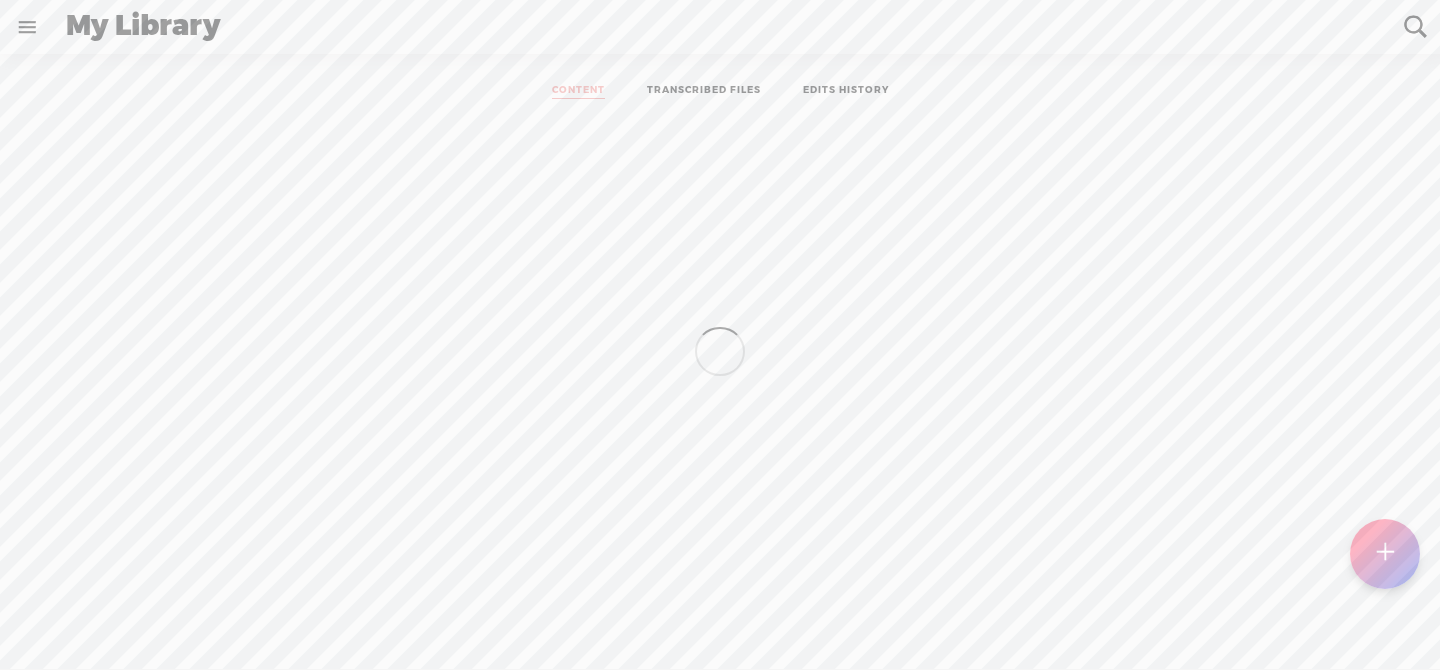 scroll, scrollTop: 1, scrollLeft: 0, axis: vertical 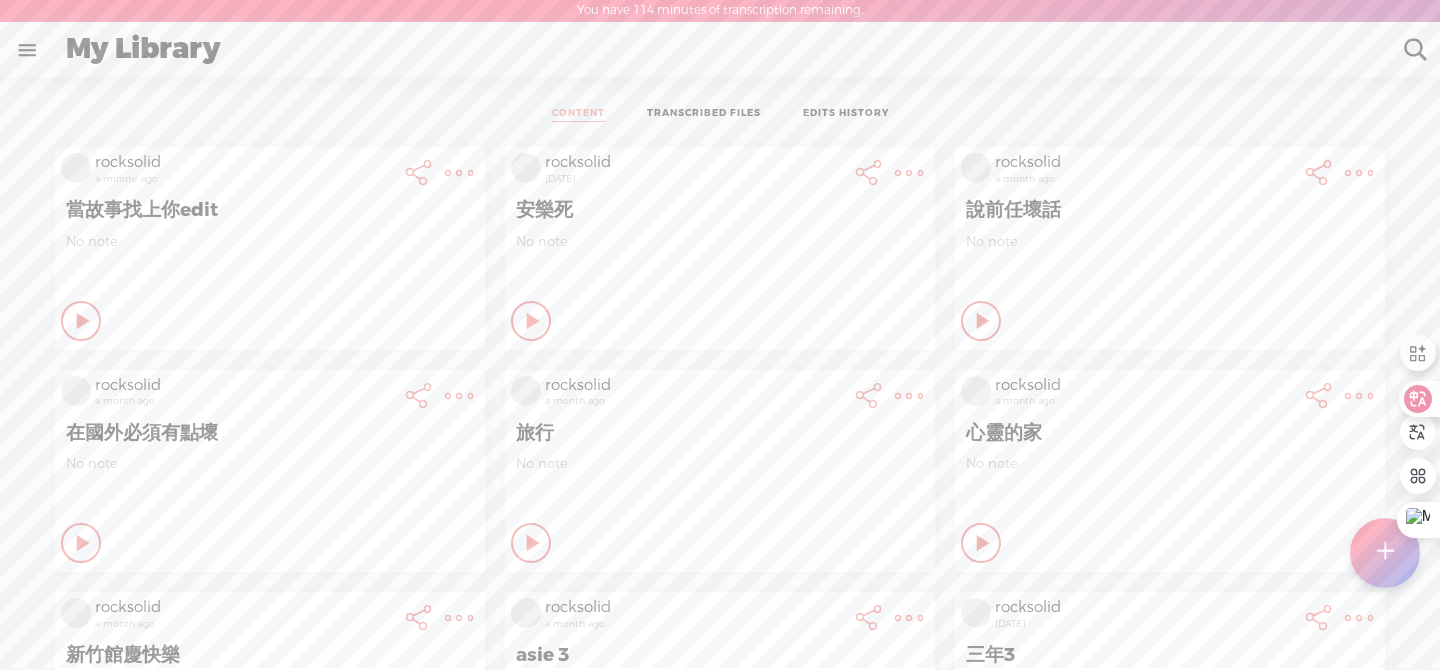 click at bounding box center (459, 173) 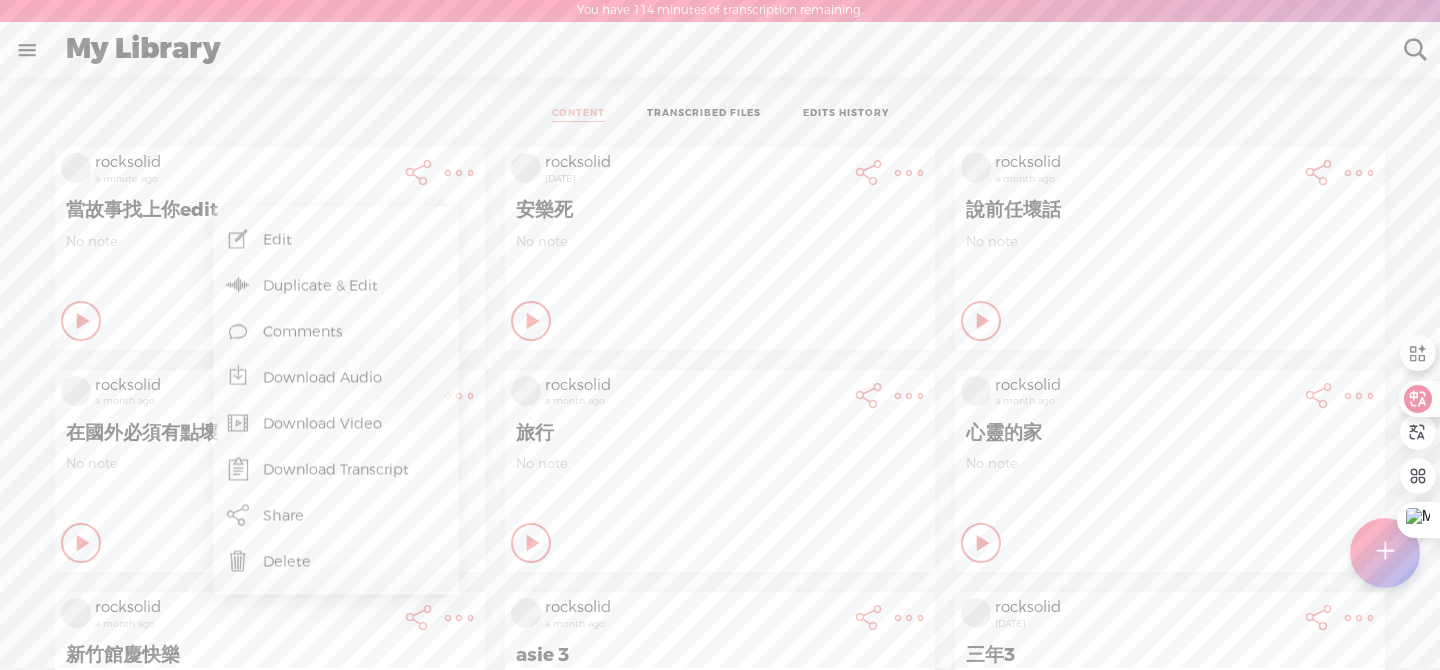 click on "Download Video" at bounding box center [336, 424] 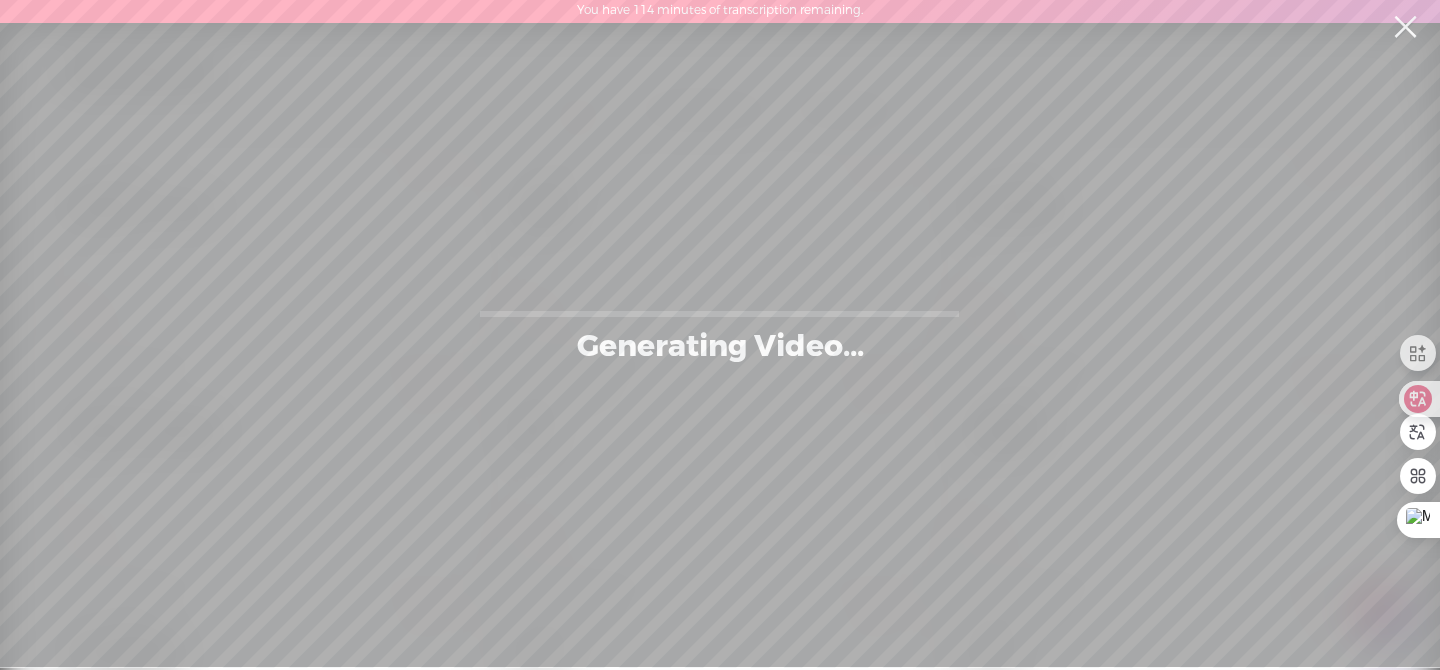 scroll, scrollTop: 0, scrollLeft: 0, axis: both 